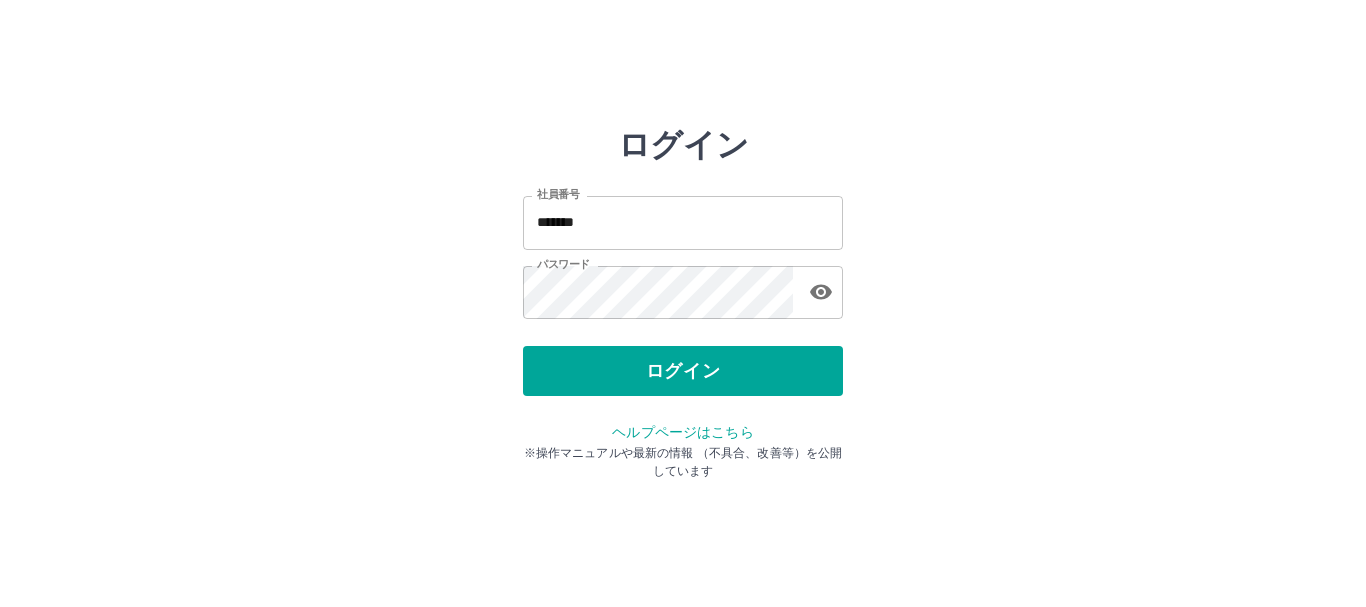 scroll, scrollTop: 0, scrollLeft: 0, axis: both 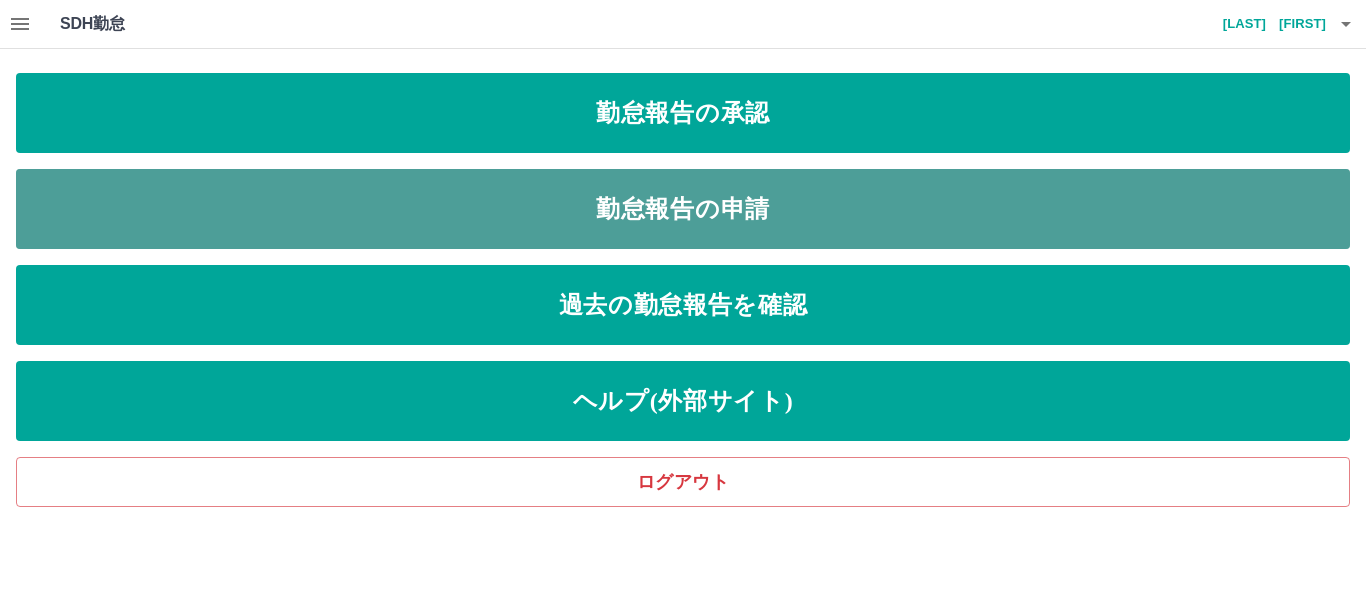 click on "勤怠報告の申請" at bounding box center [683, 209] 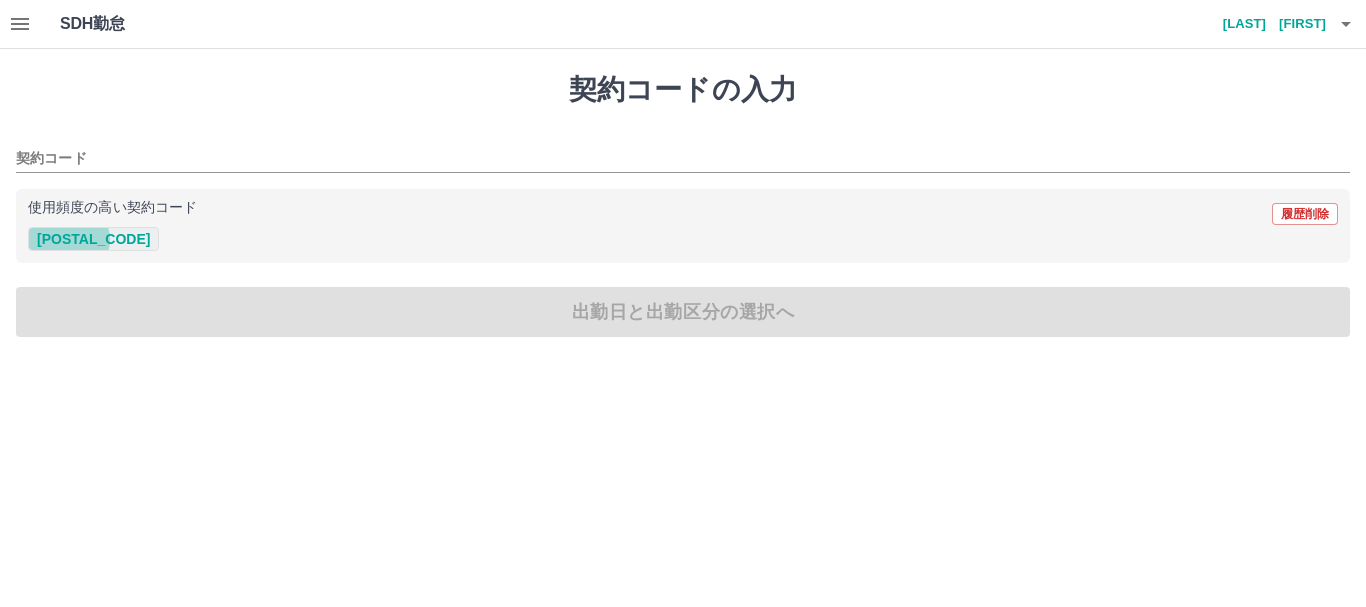 click on "41141001" at bounding box center (93, 239) 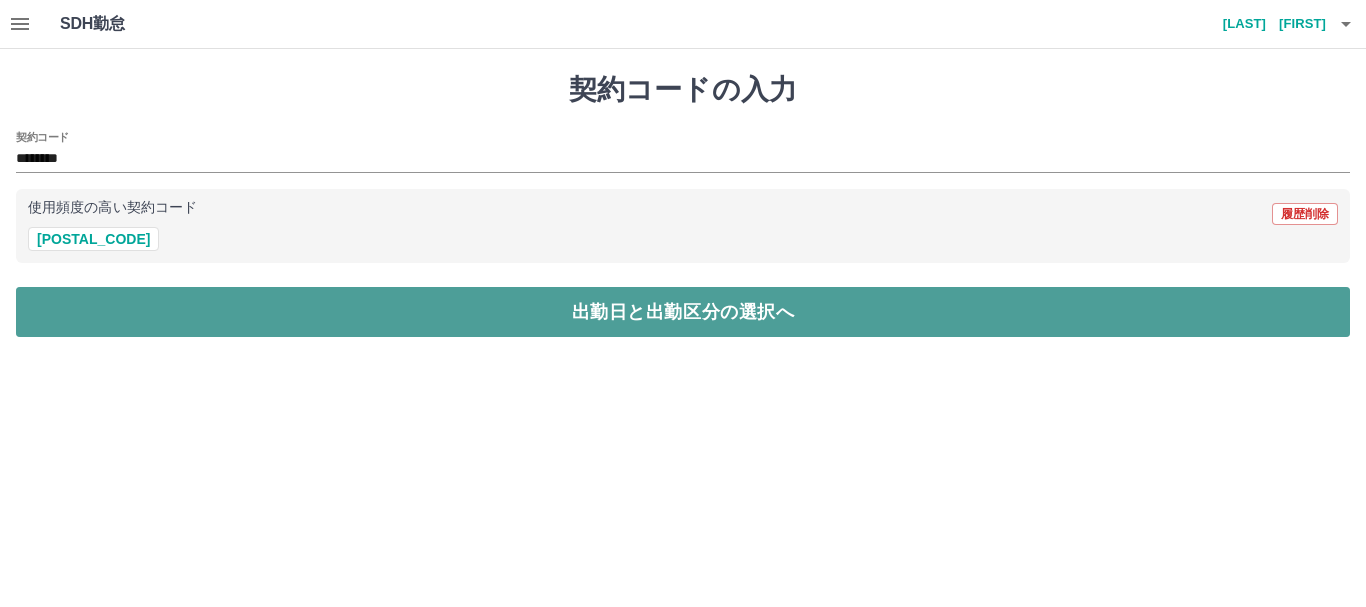 click on "出勤日と出勤区分の選択へ" at bounding box center (683, 312) 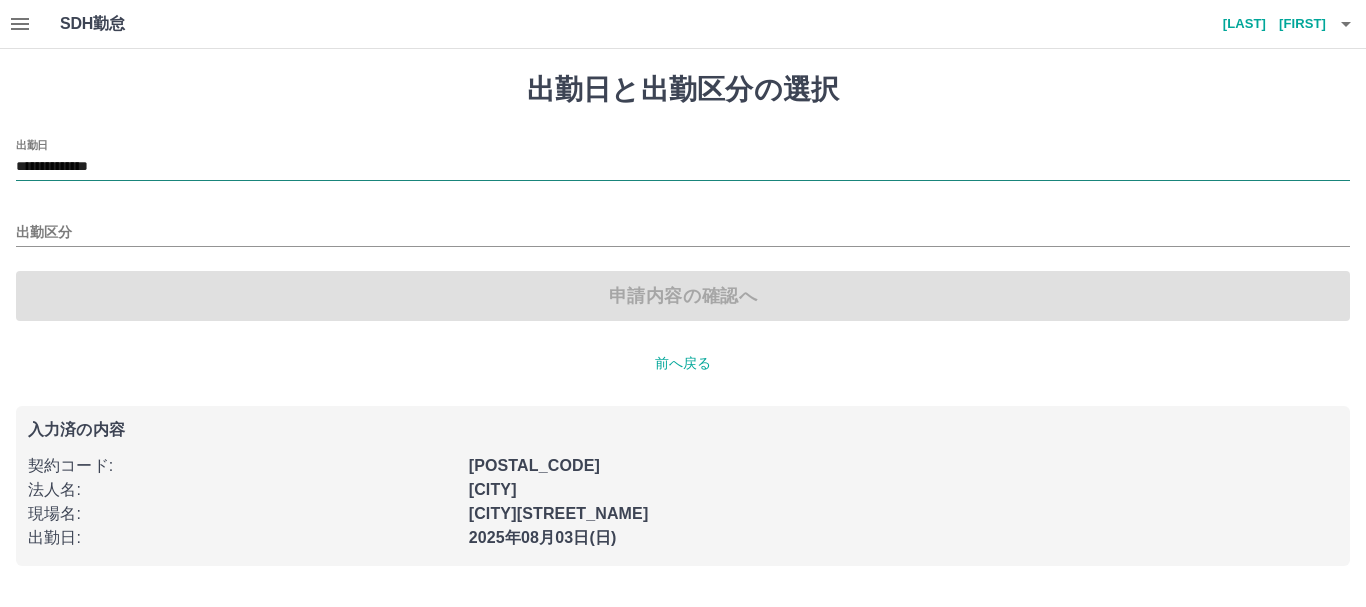 click on "**********" at bounding box center (683, 167) 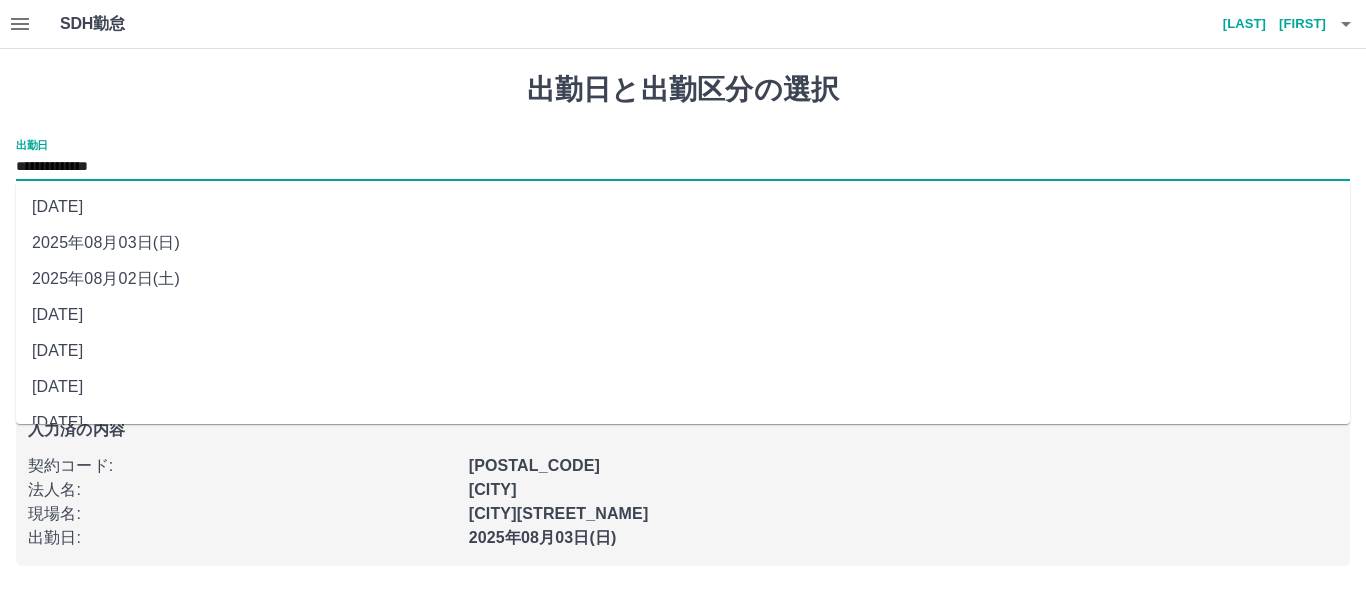 click on "2025年08月02日(土)" at bounding box center (683, 279) 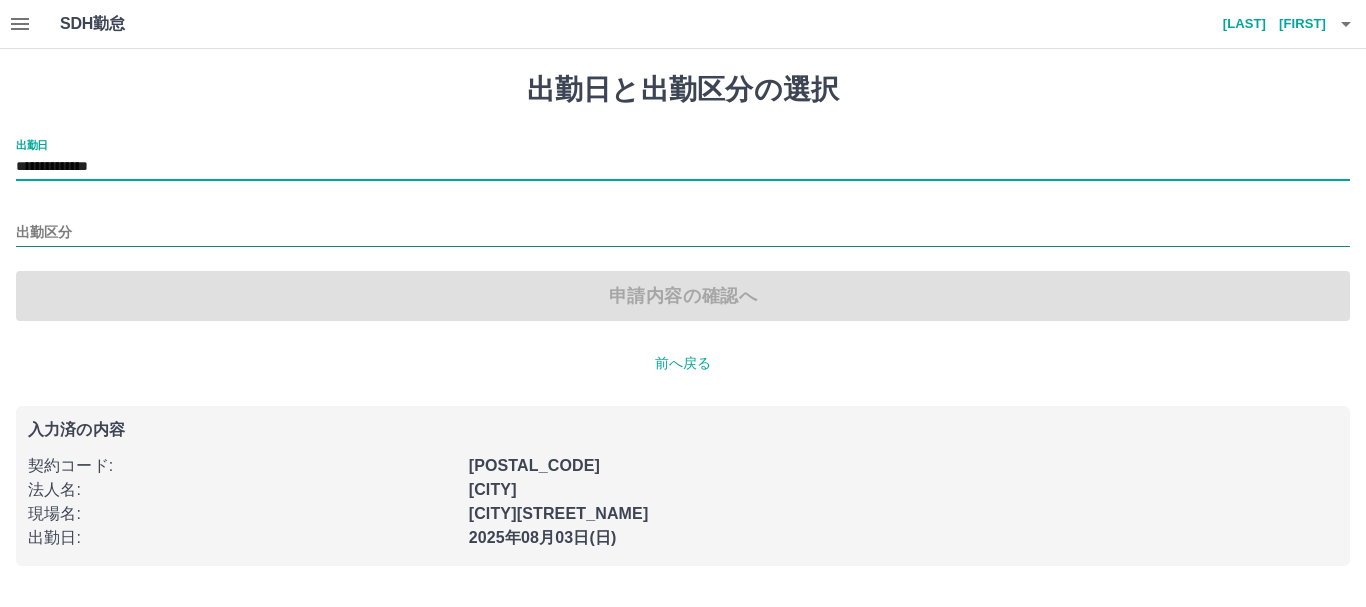 click on "出勤区分" at bounding box center [683, 233] 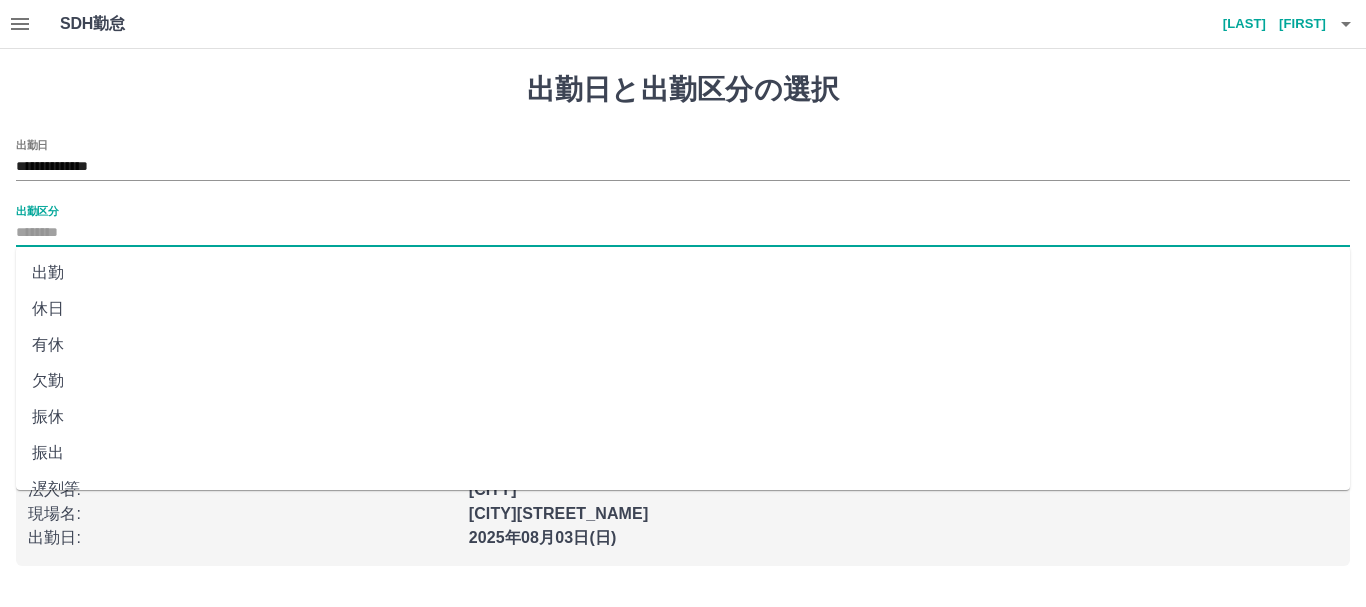 click on "休日" at bounding box center [683, 309] 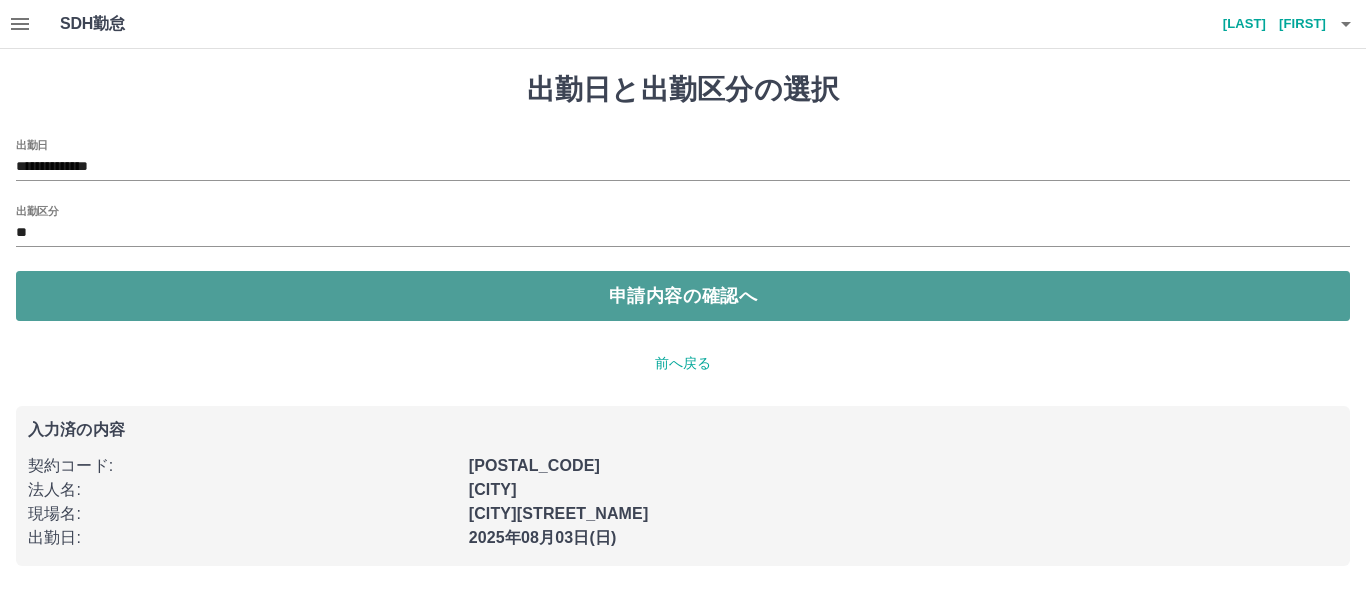 click on "申請内容の確認へ" at bounding box center [683, 296] 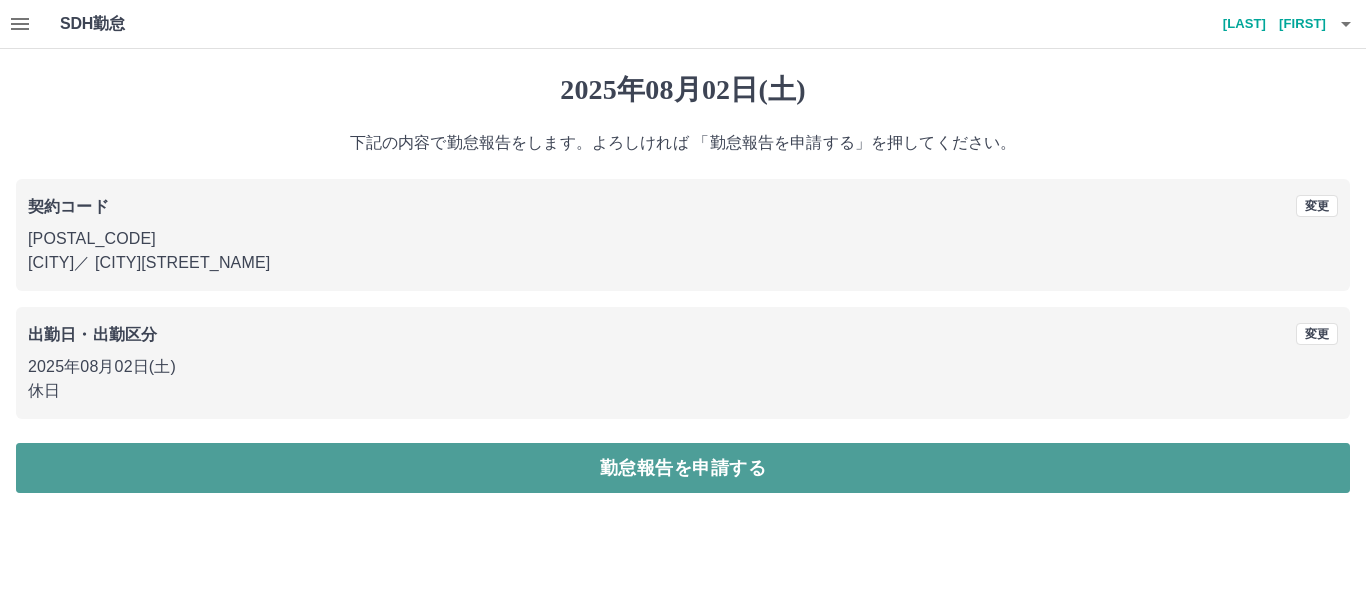 click on "勤怠報告を申請する" at bounding box center [683, 468] 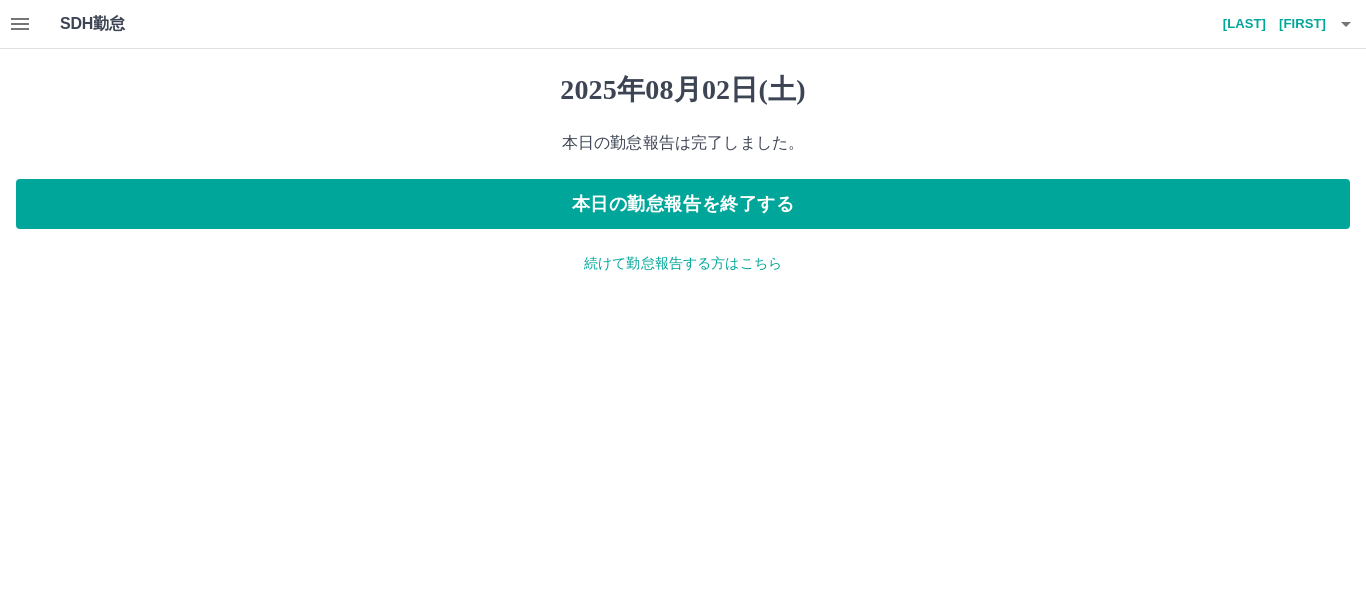 click on "続けて勤怠報告する方はこちら" at bounding box center [683, 263] 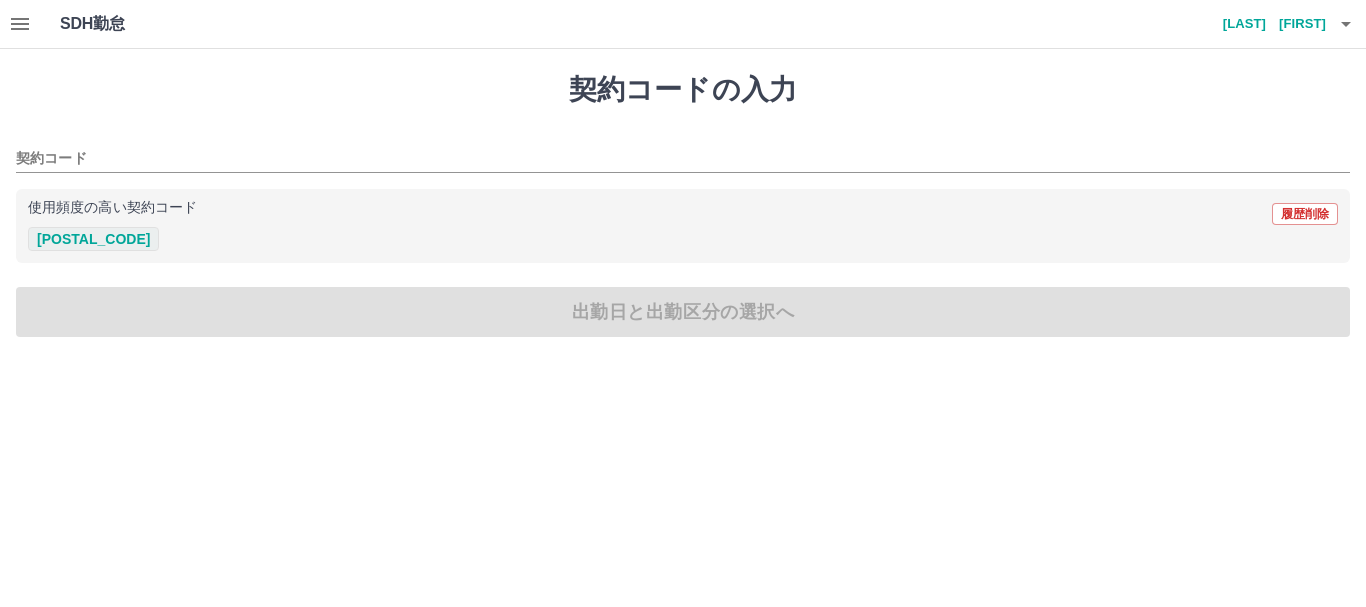 click on "41141001" at bounding box center [93, 239] 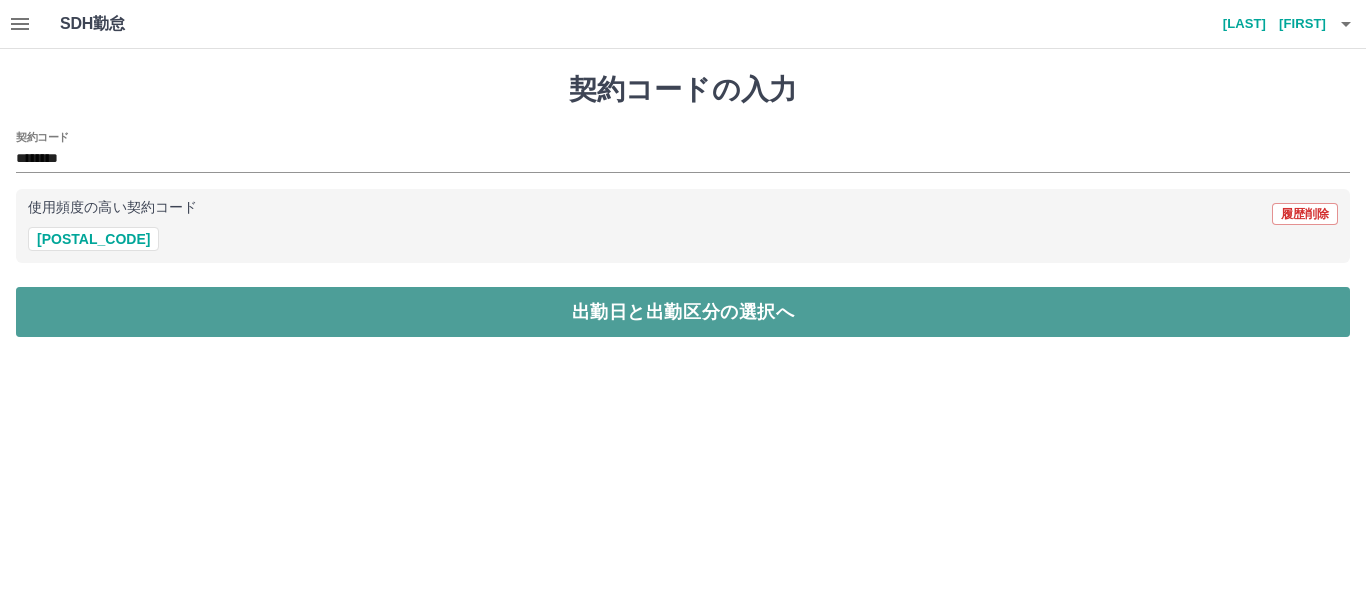click on "出勤日と出勤区分の選択へ" at bounding box center [683, 312] 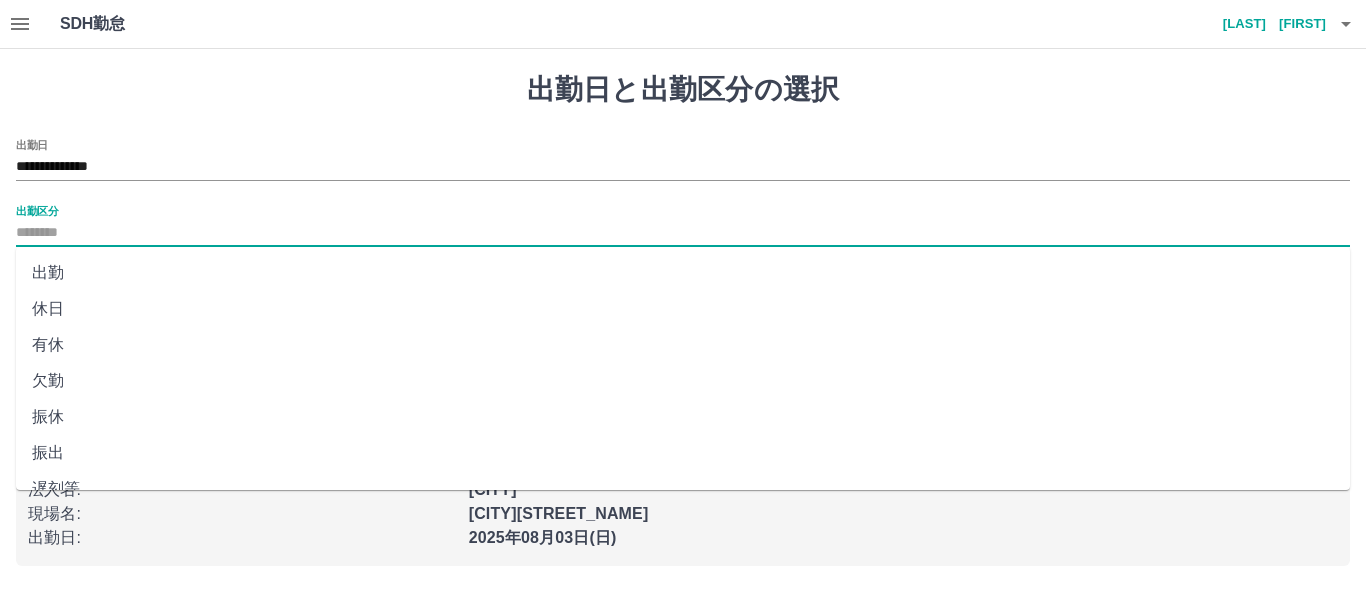 click on "出勤区分" at bounding box center [683, 233] 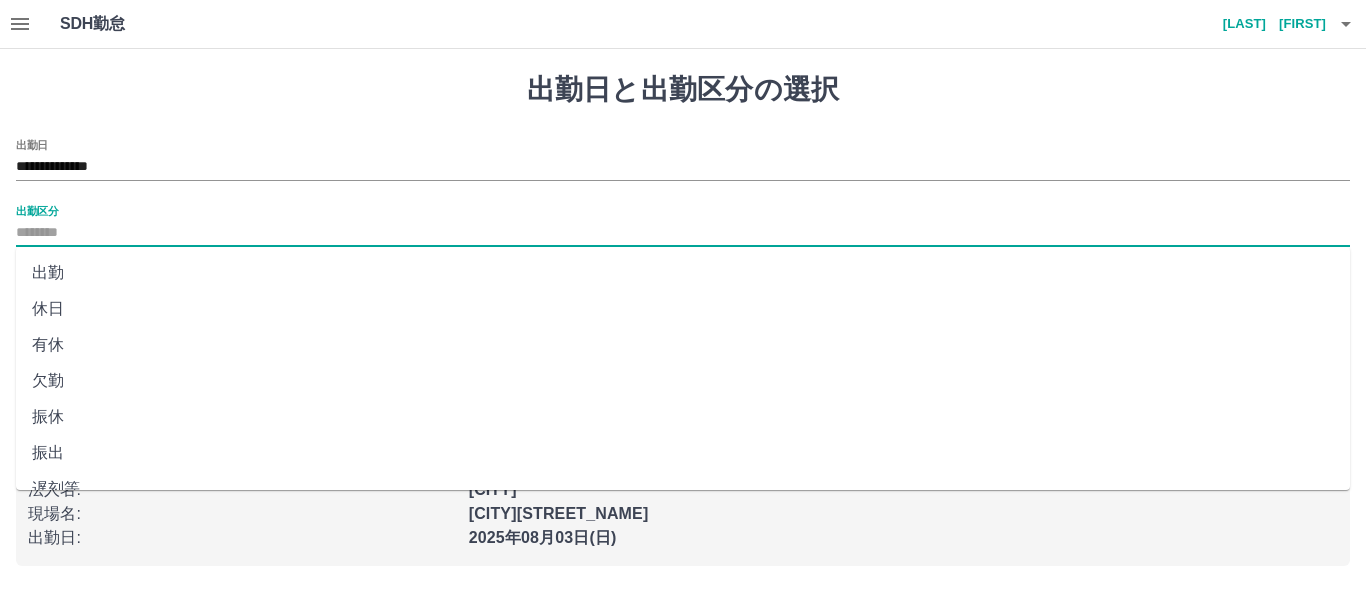 click on "振出" at bounding box center (683, 453) 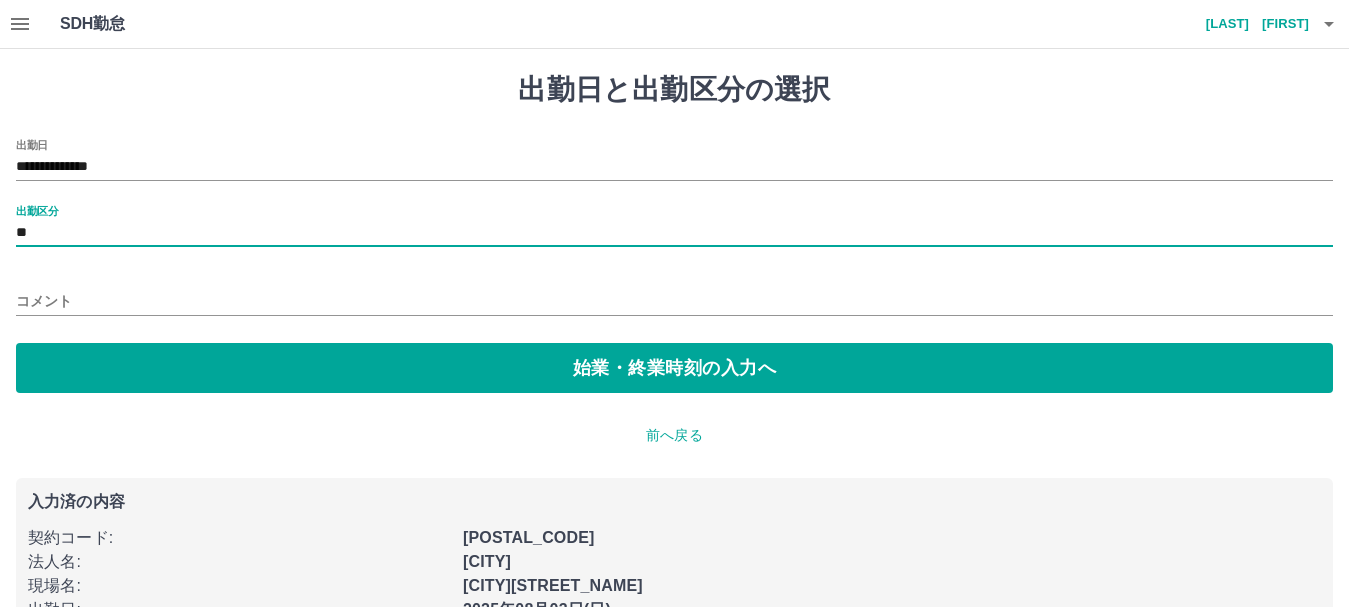click on "コメント" at bounding box center (674, 301) 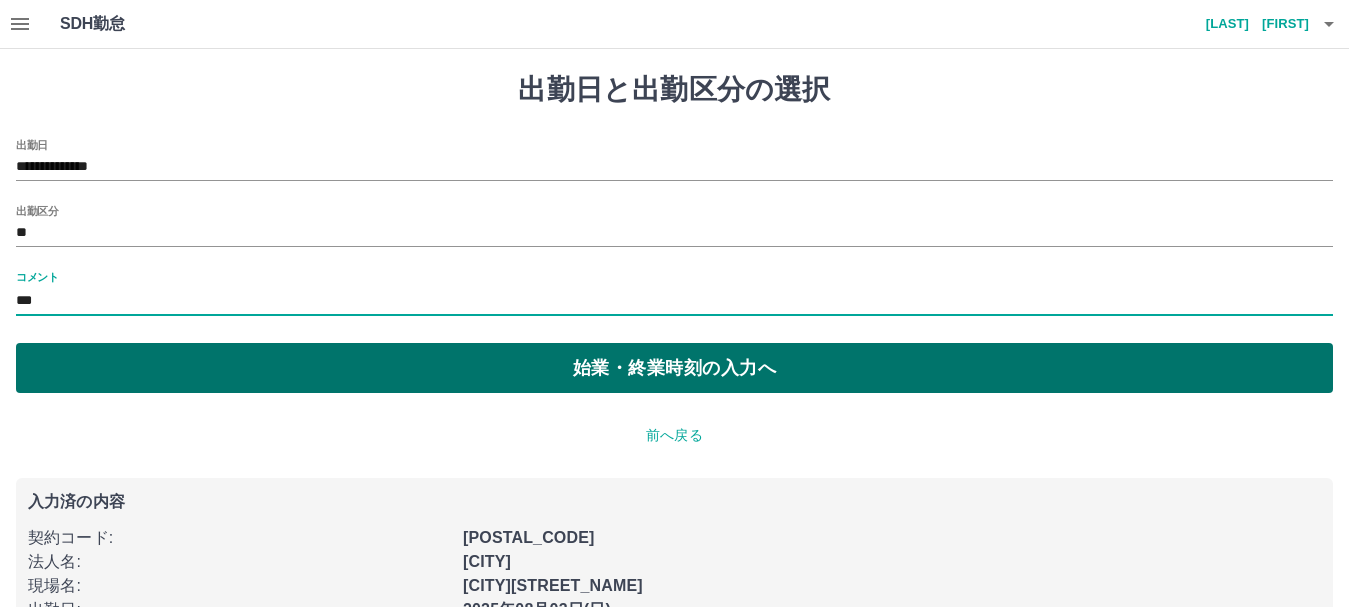 type on "***" 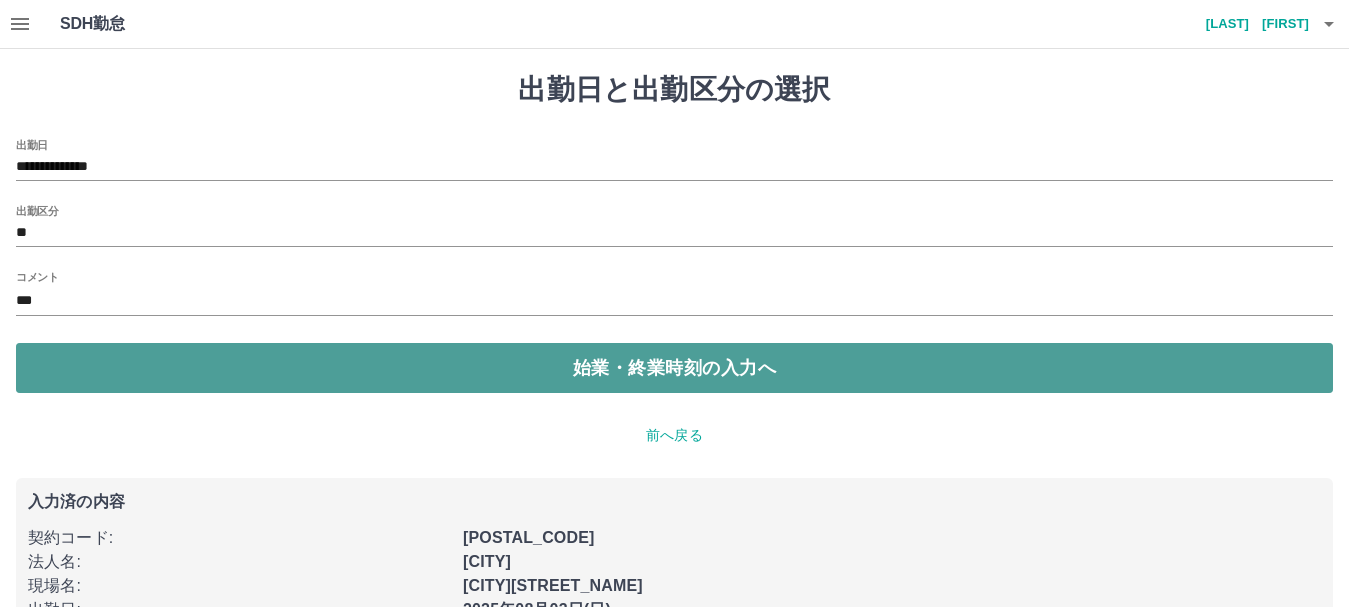 click on "始業・終業時刻の入力へ" at bounding box center (674, 368) 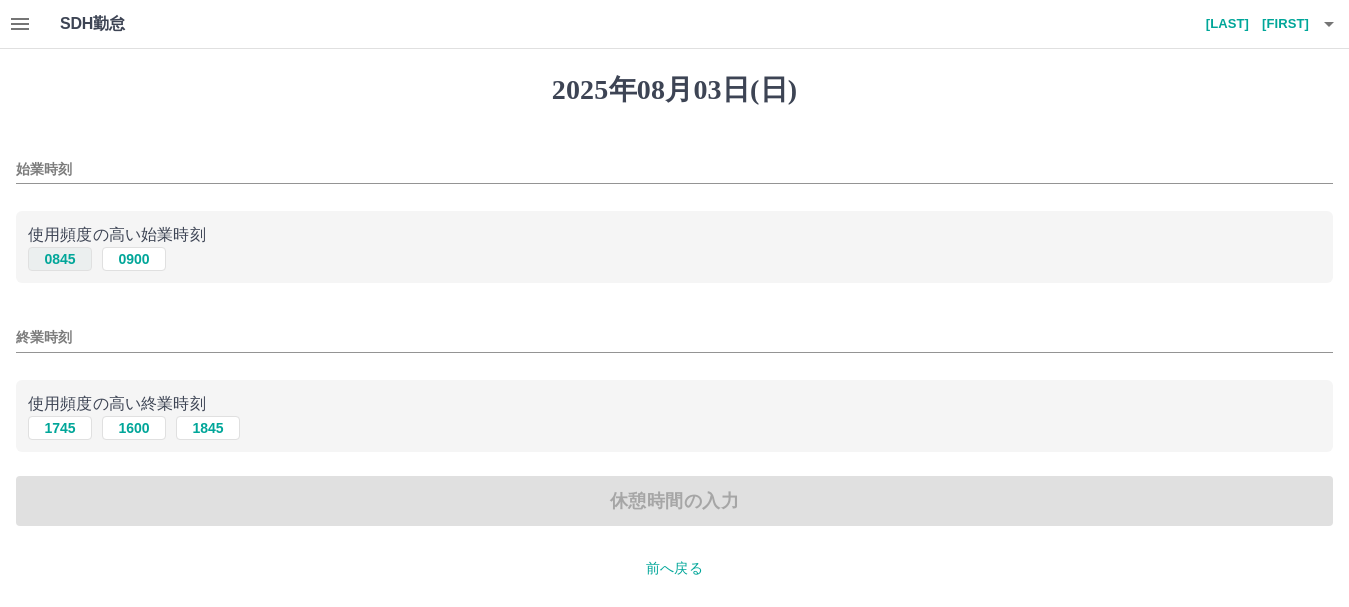 click on "0845" at bounding box center (60, 259) 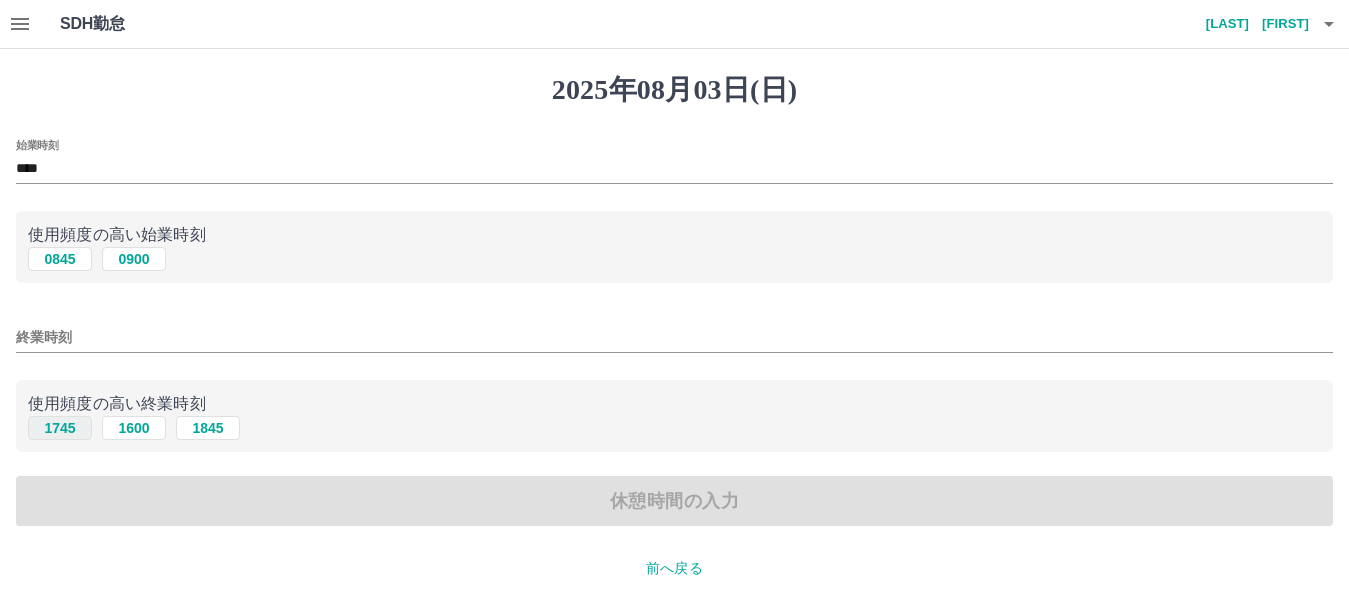 click on "1745" at bounding box center (60, 428) 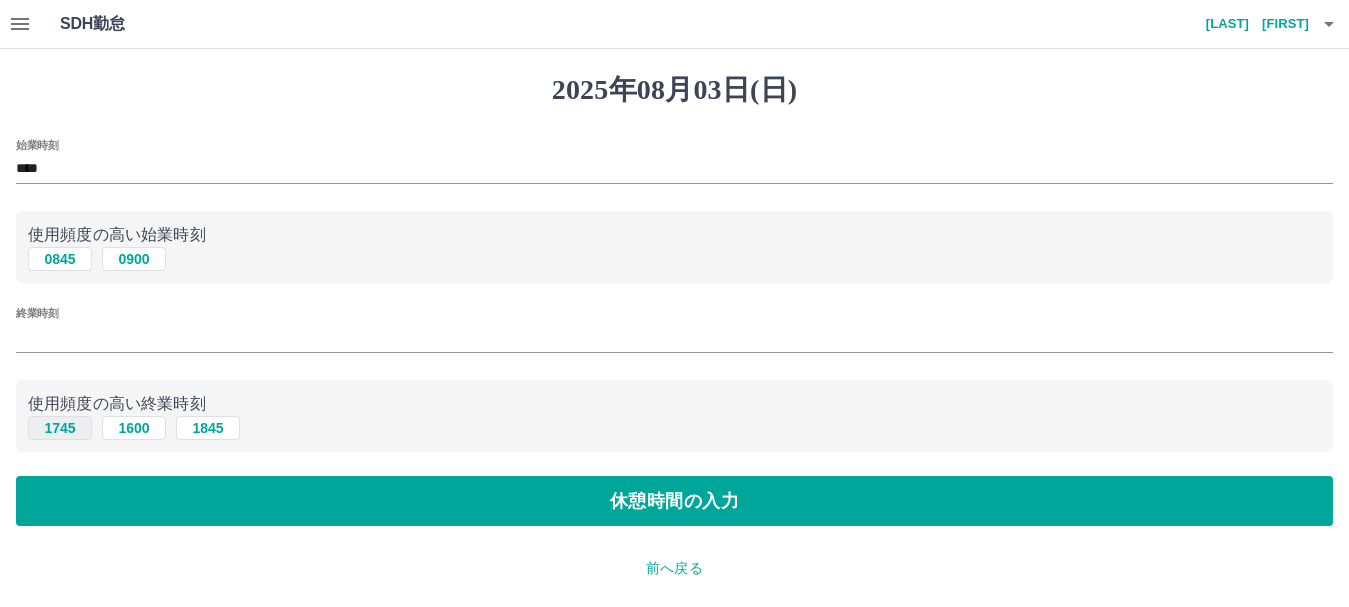 type on "****" 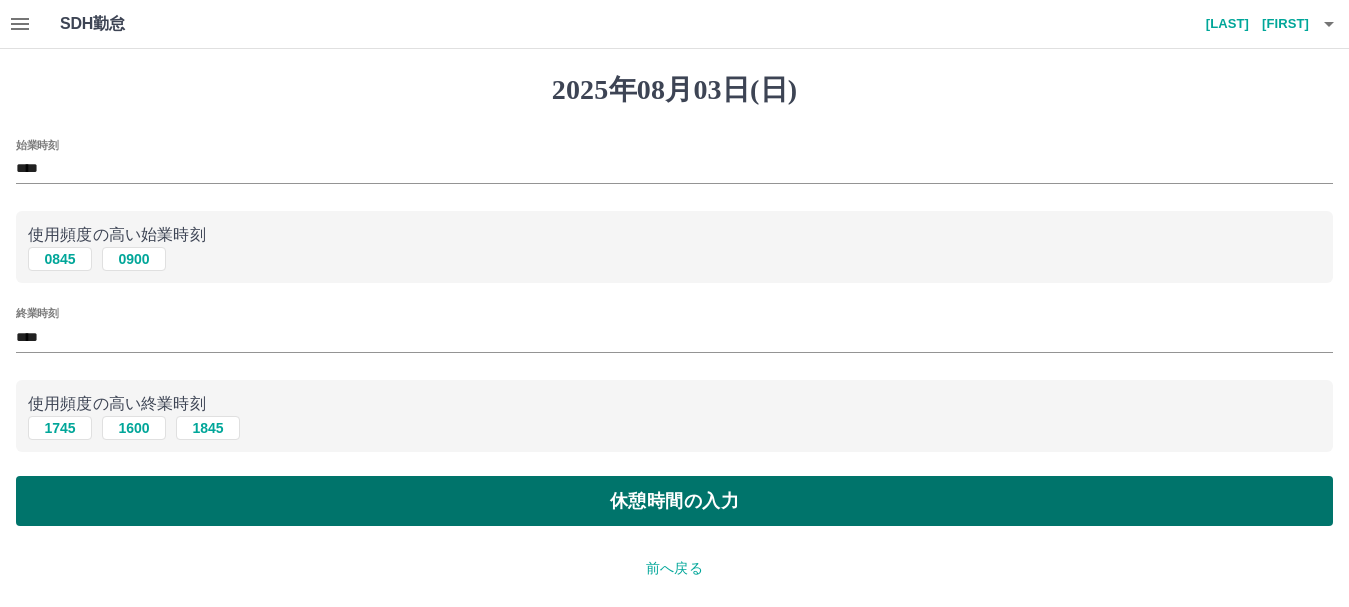 click on "休憩時間の入力" at bounding box center (674, 501) 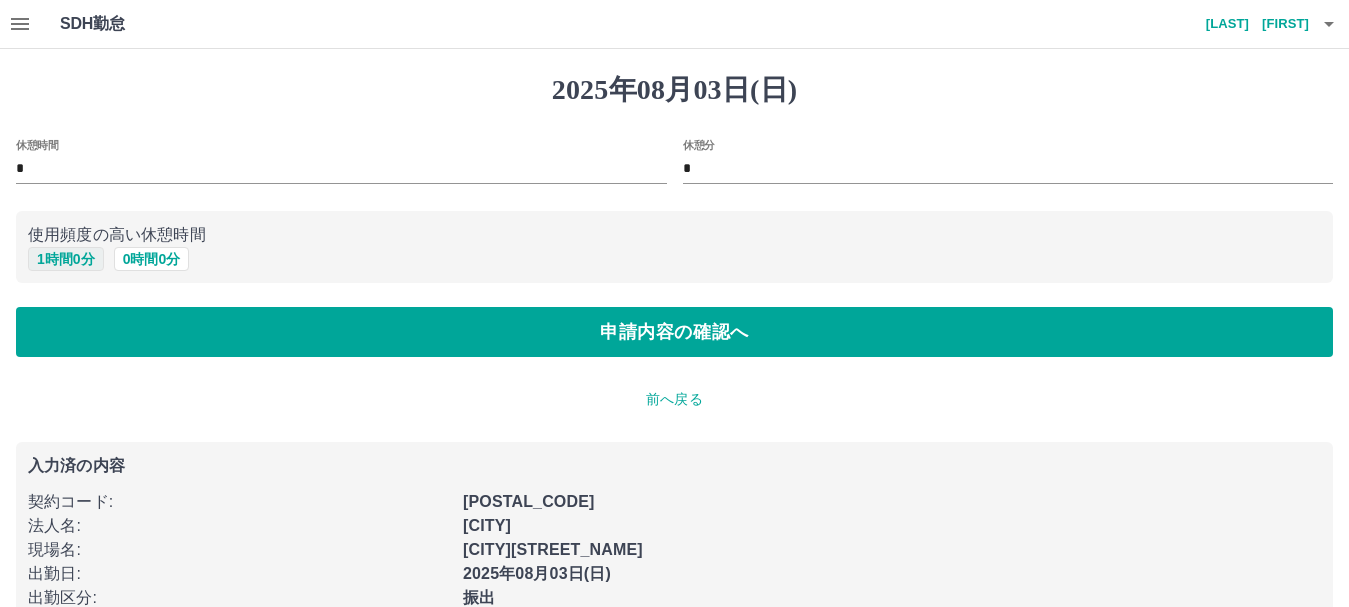 click on "1 時間 0 分" at bounding box center (66, 259) 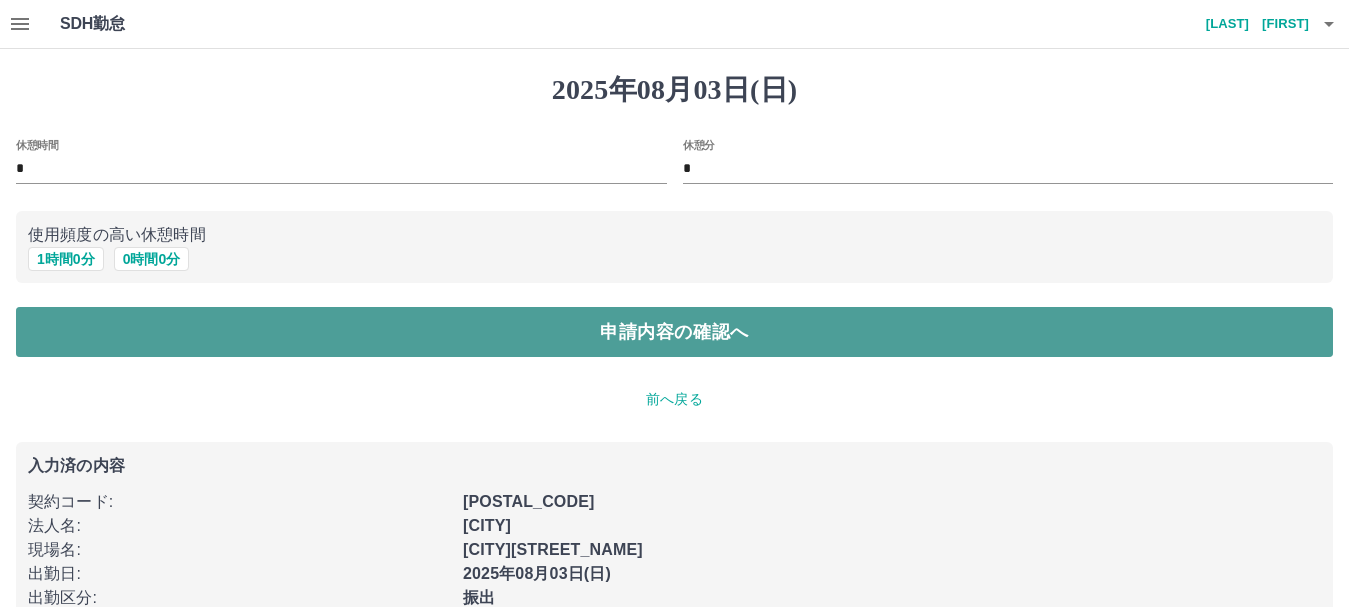 click on "申請内容の確認へ" at bounding box center [674, 332] 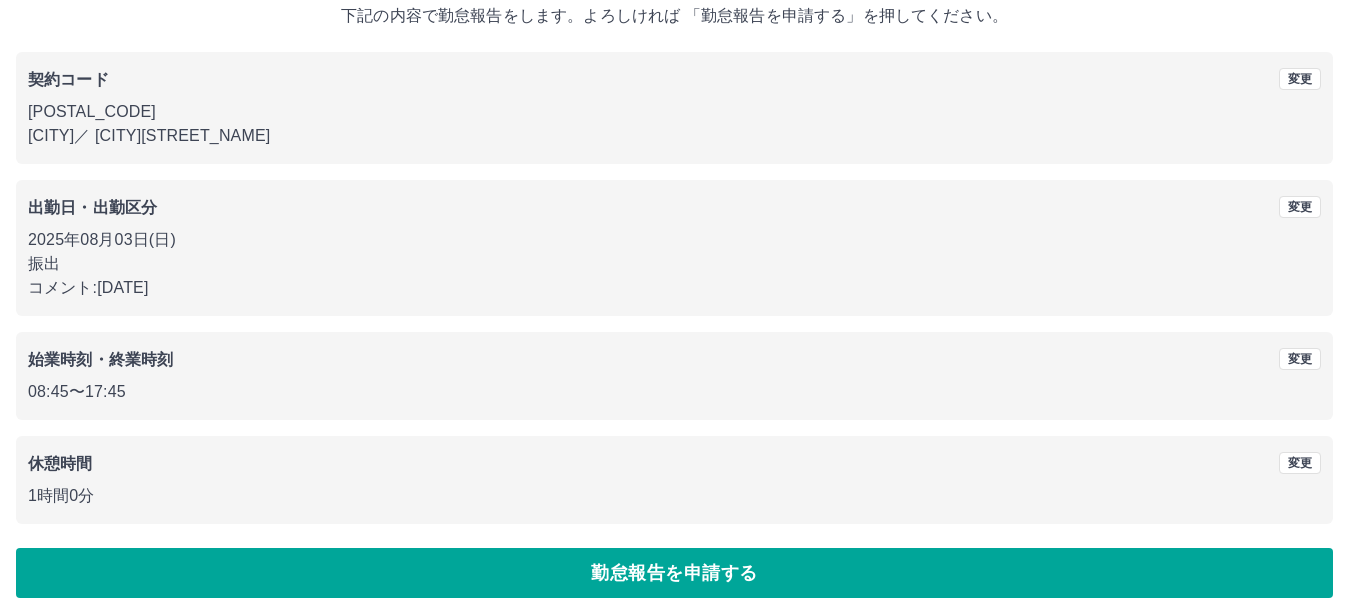 scroll, scrollTop: 142, scrollLeft: 0, axis: vertical 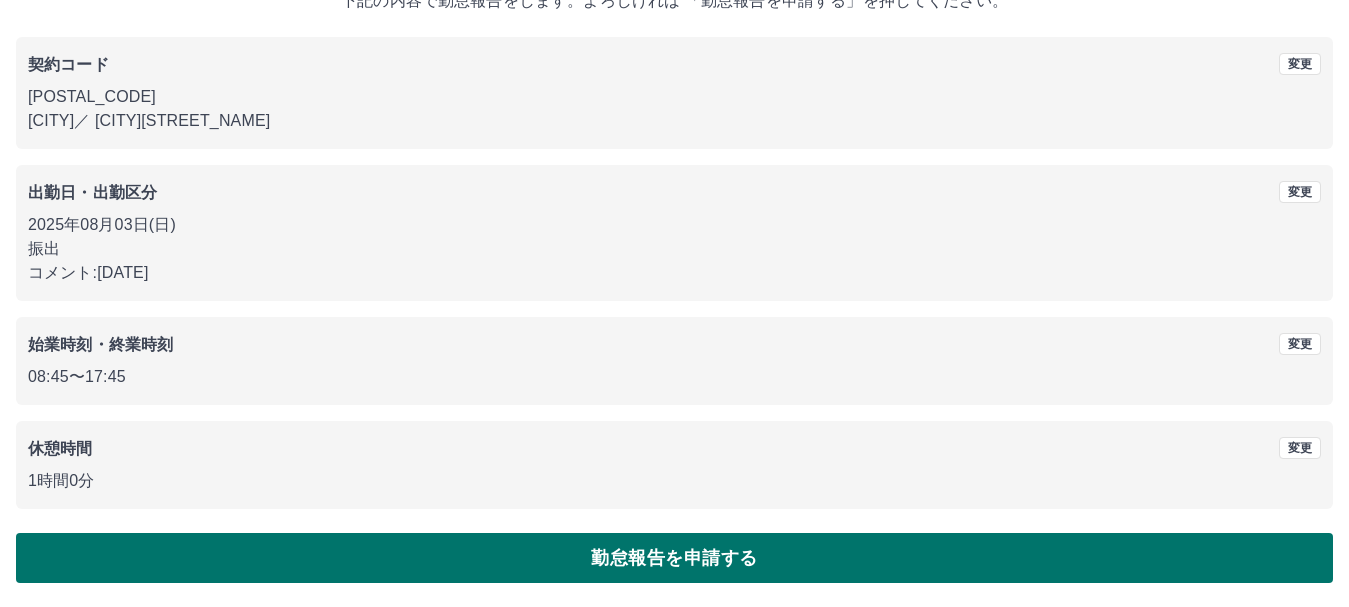 click on "勤怠報告を申請する" at bounding box center [674, 558] 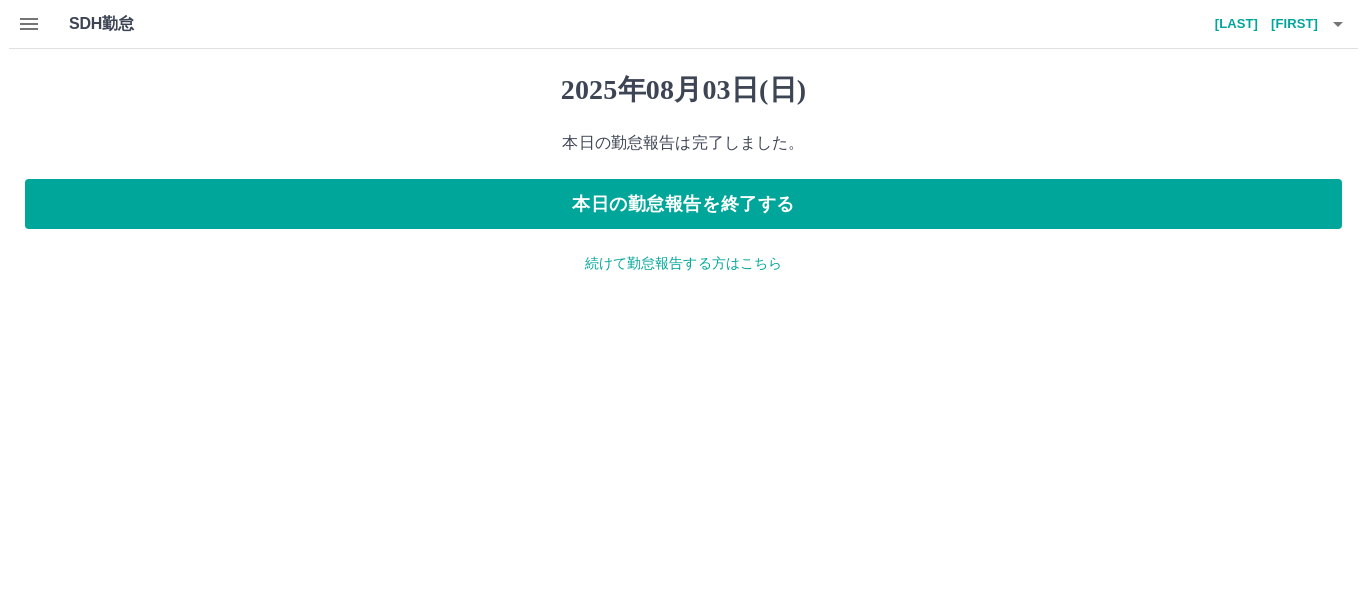 scroll, scrollTop: 0, scrollLeft: 0, axis: both 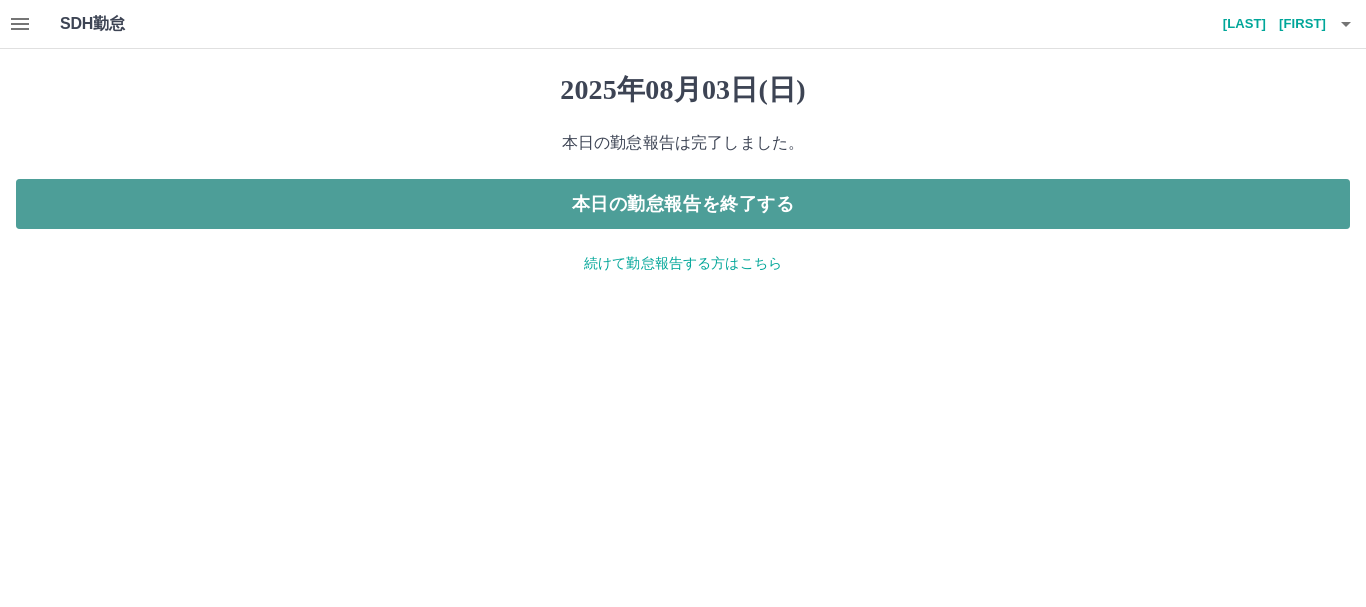 click on "本日の勤怠報告を終了する" at bounding box center (683, 204) 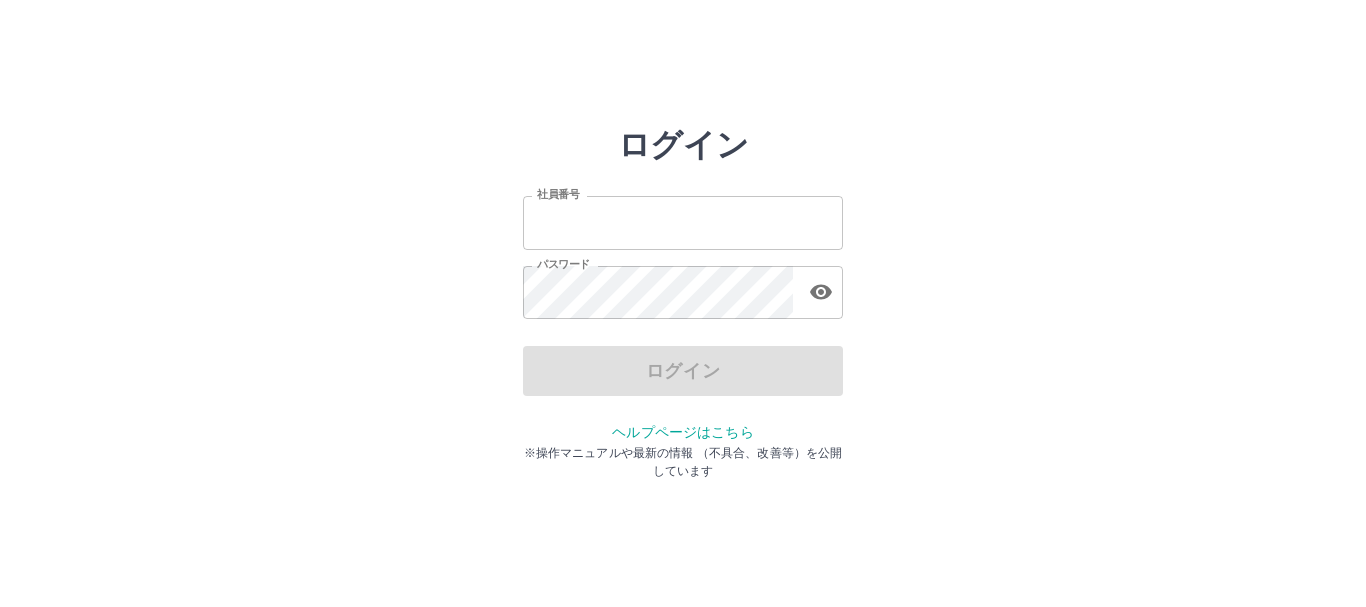scroll, scrollTop: 0, scrollLeft: 0, axis: both 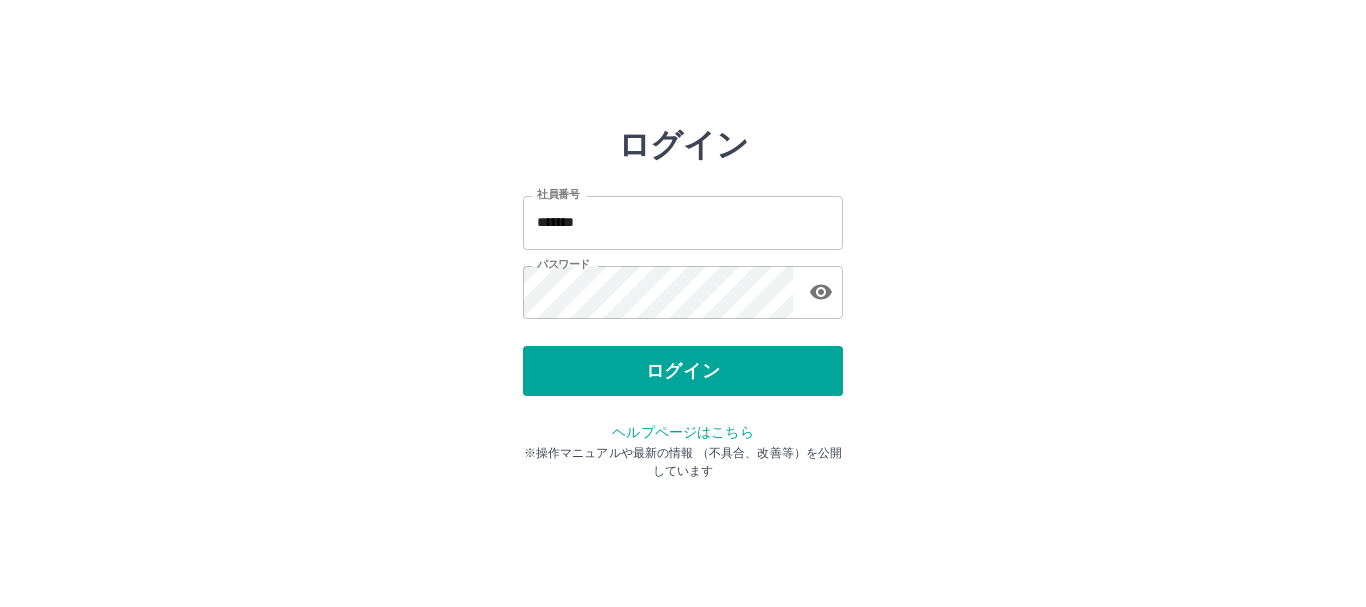 click on "ログイン" at bounding box center [683, 371] 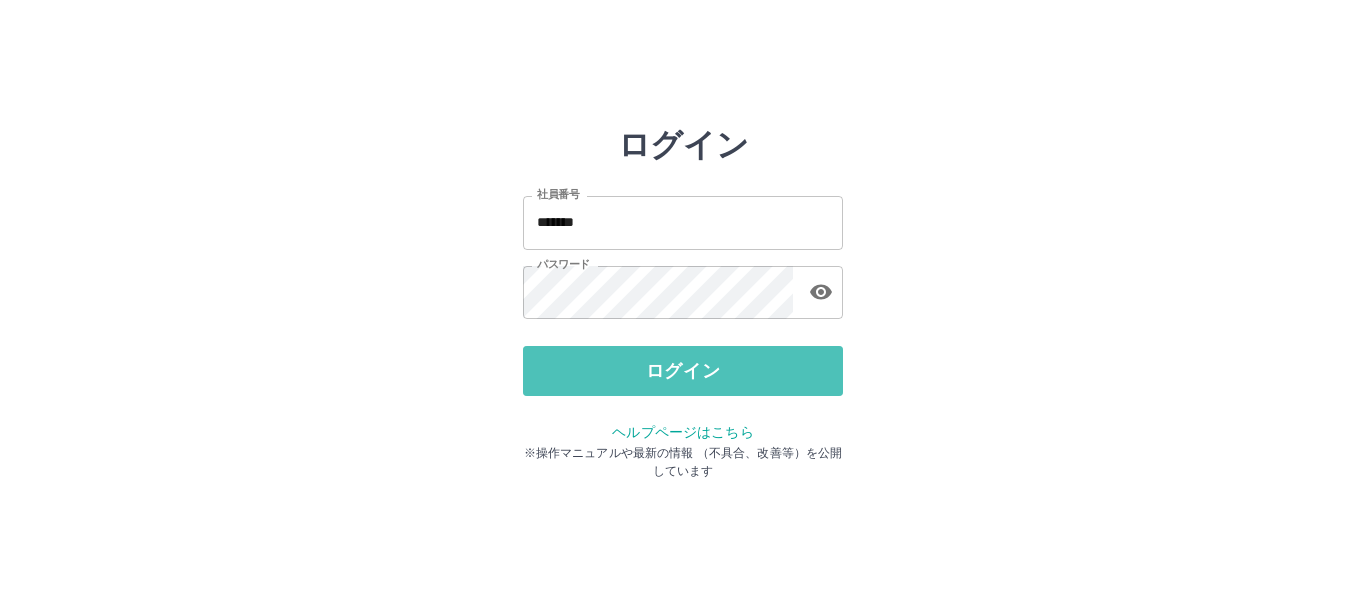 click on "ログイン" at bounding box center [683, 371] 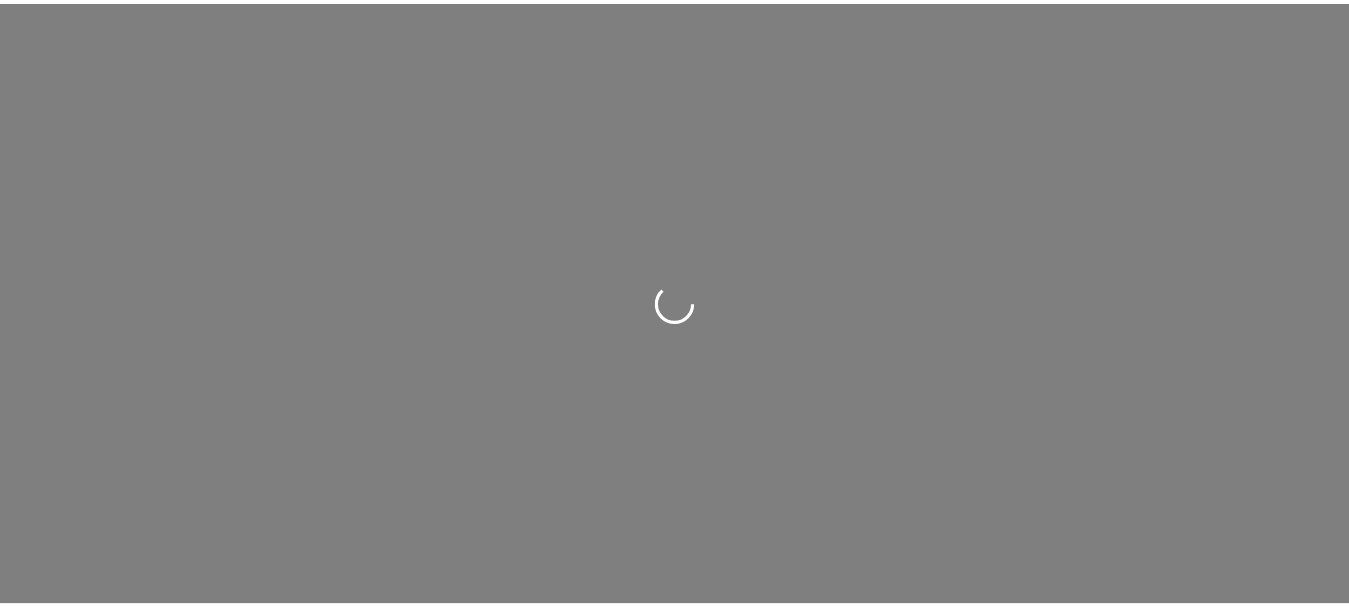 scroll, scrollTop: 0, scrollLeft: 0, axis: both 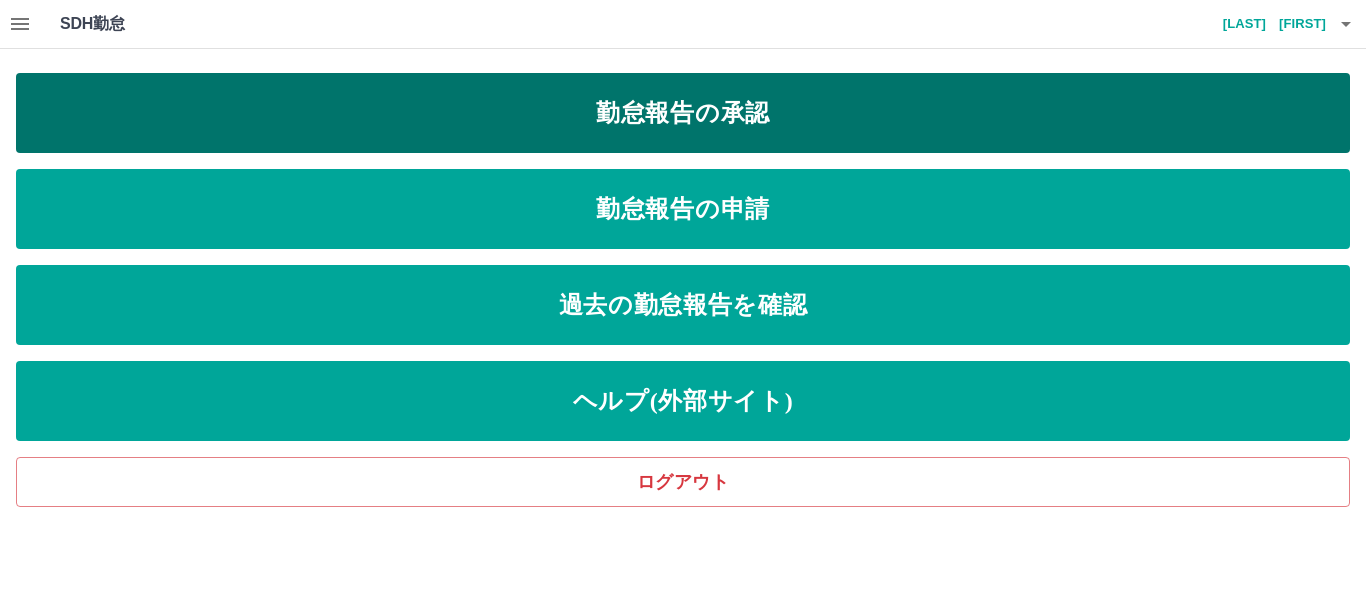 click on "勤怠報告の承認" at bounding box center (683, 113) 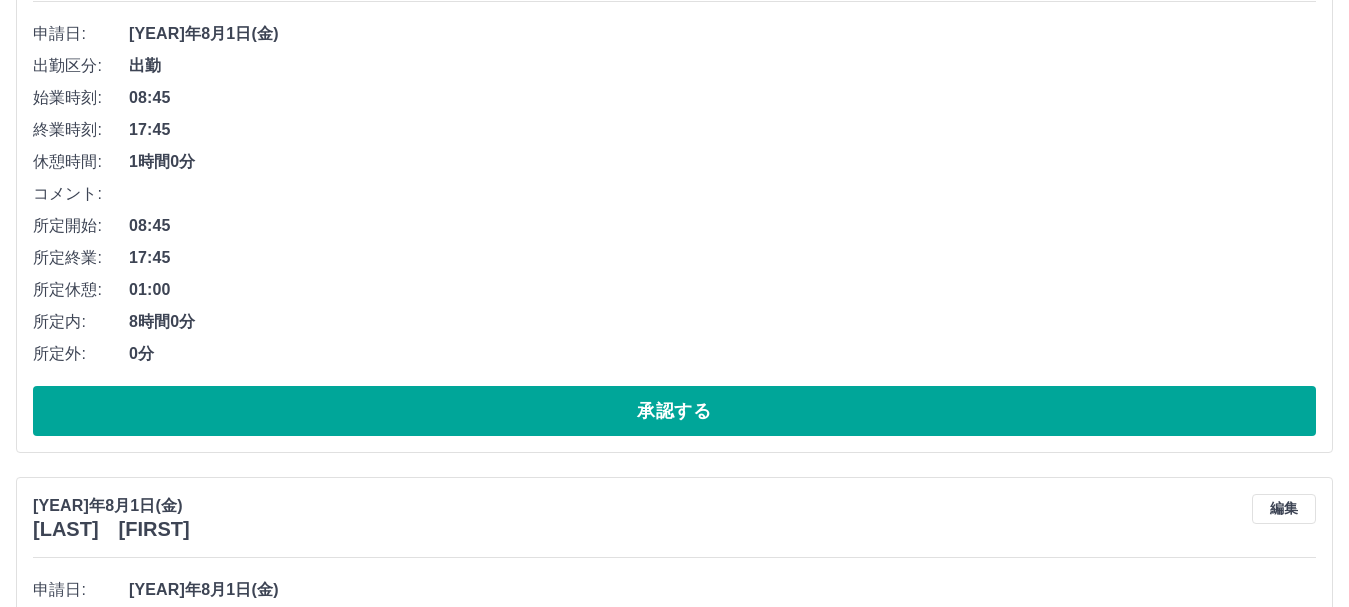 scroll, scrollTop: 5462, scrollLeft: 0, axis: vertical 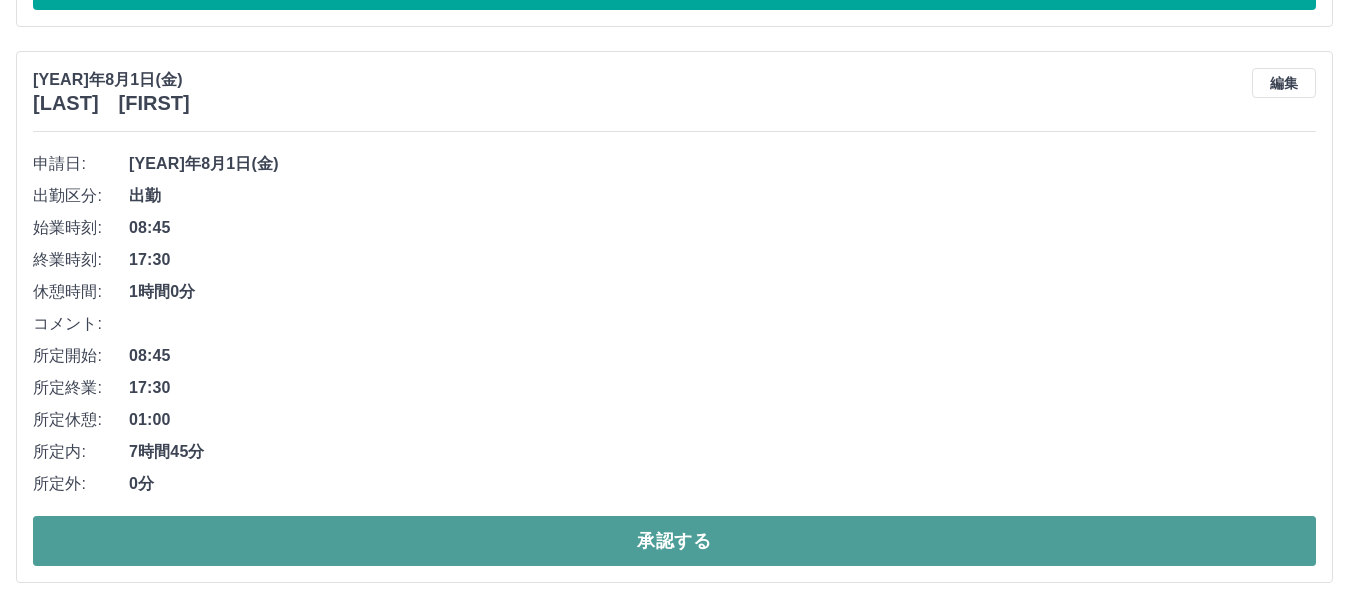 click on "承認する" at bounding box center (674, 541) 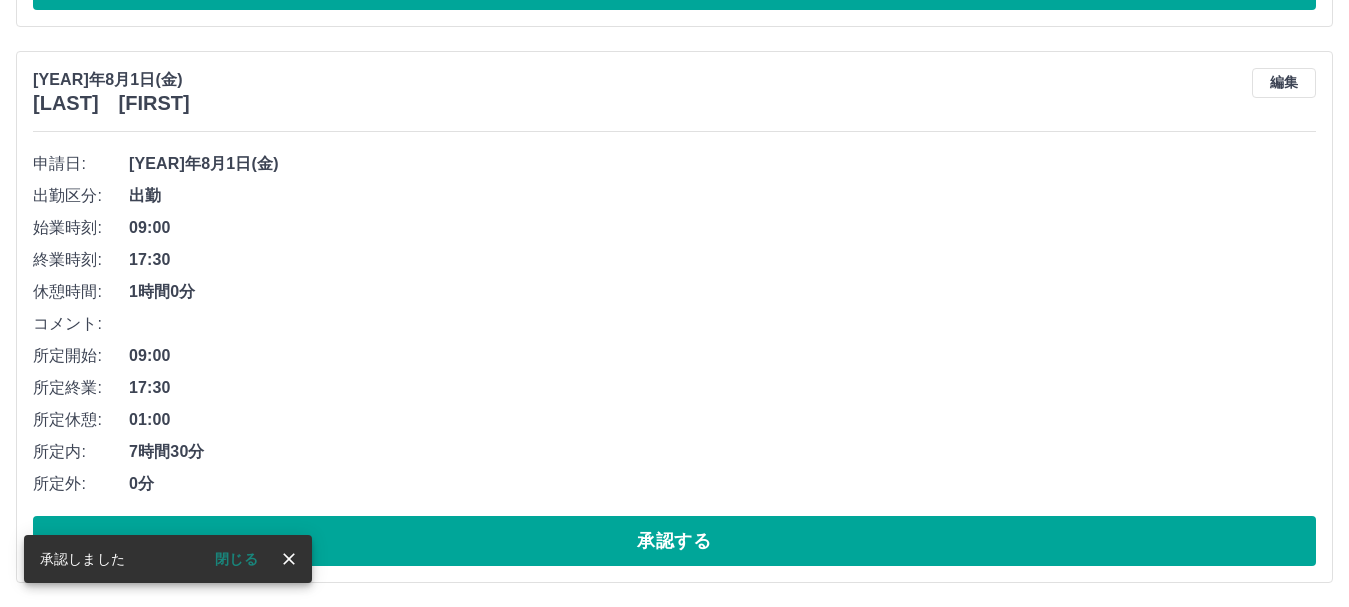 scroll, scrollTop: 4906, scrollLeft: 0, axis: vertical 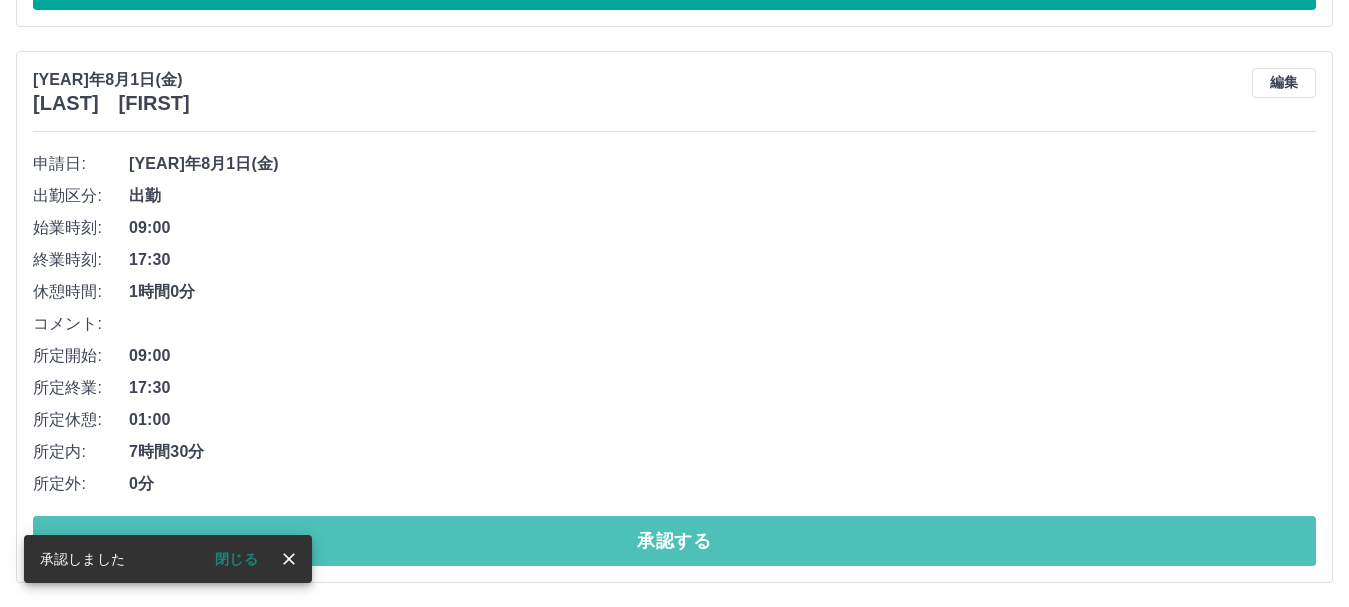 click on "承認する" at bounding box center (674, 541) 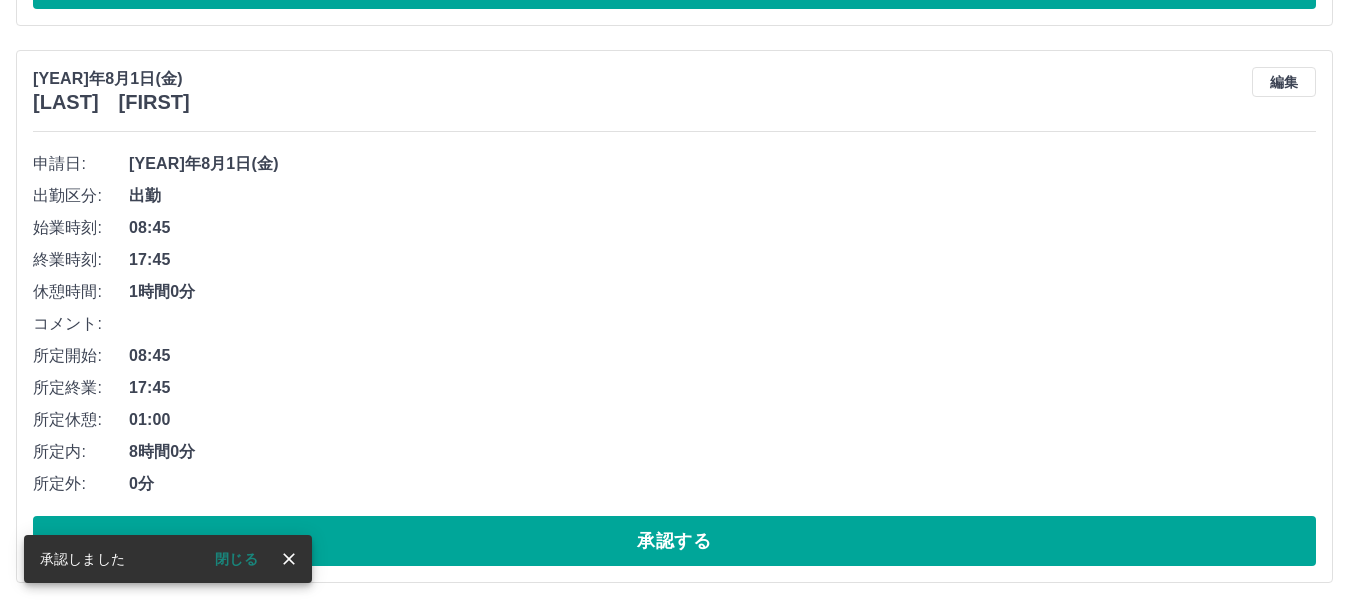 scroll, scrollTop: 4350, scrollLeft: 0, axis: vertical 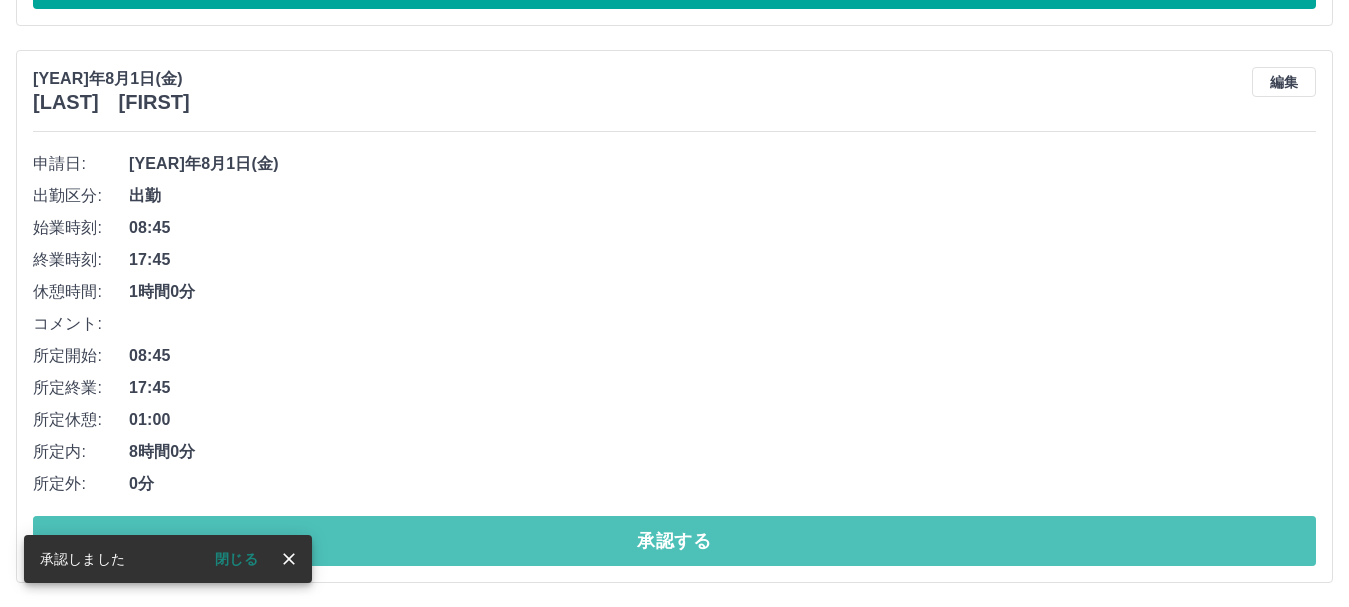 click on "承認する" at bounding box center [674, 541] 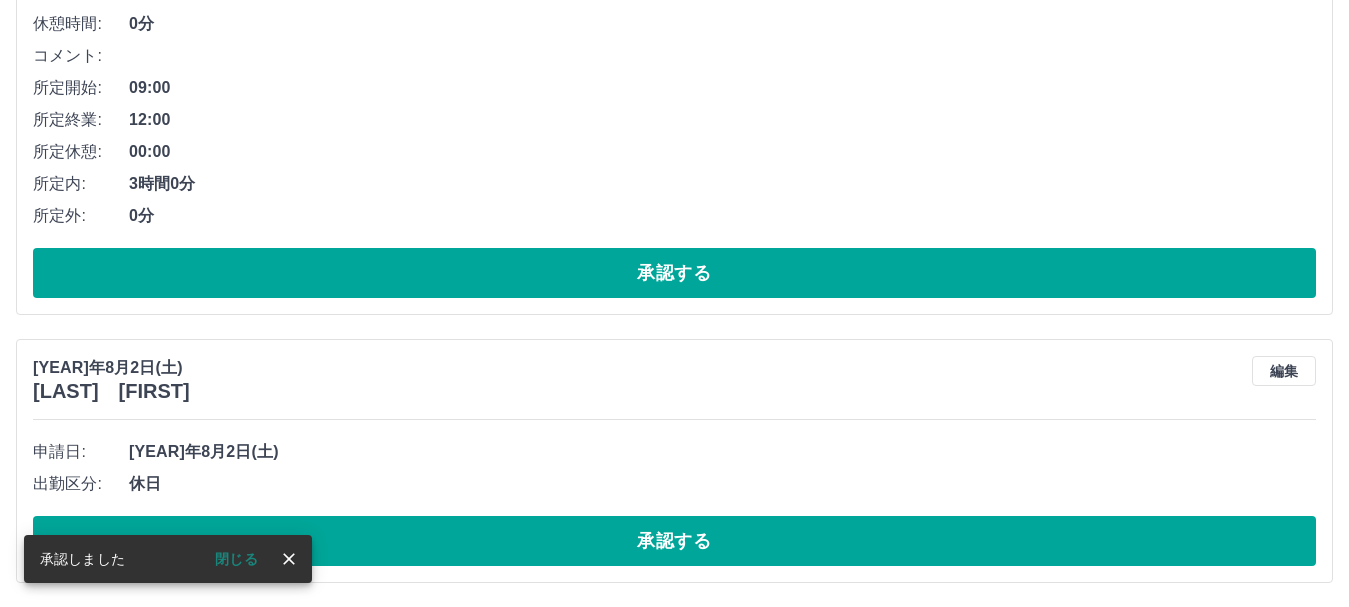 scroll, scrollTop: 3793, scrollLeft: 0, axis: vertical 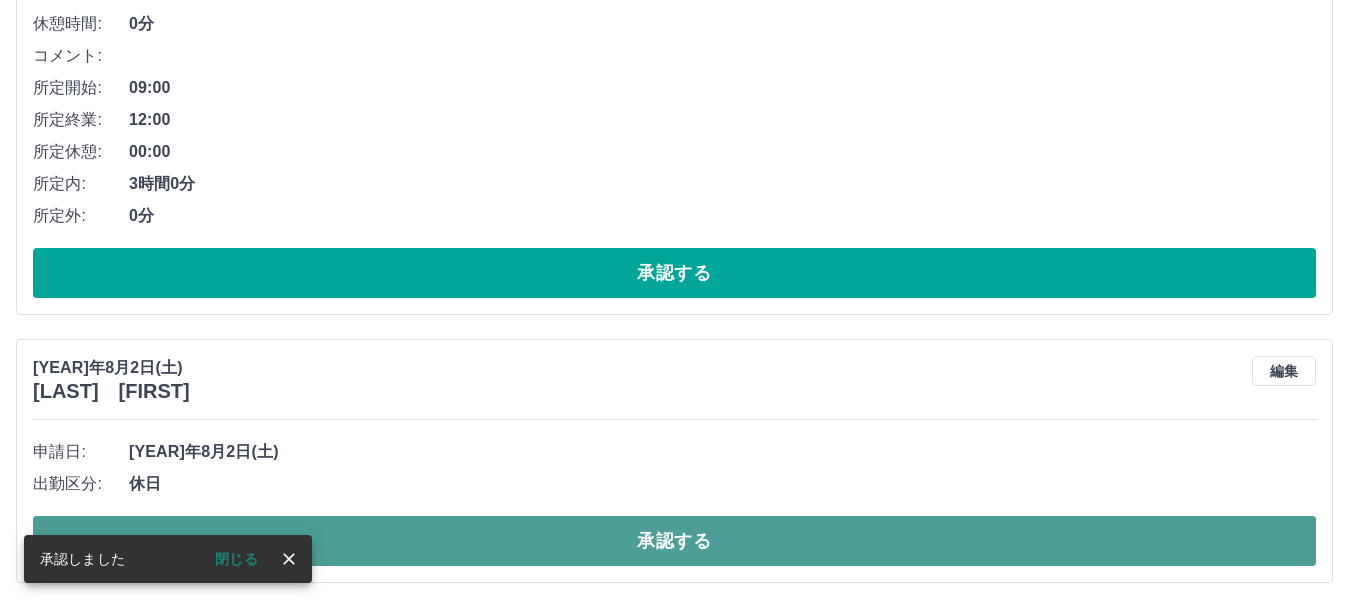 click on "承認する" at bounding box center [674, 541] 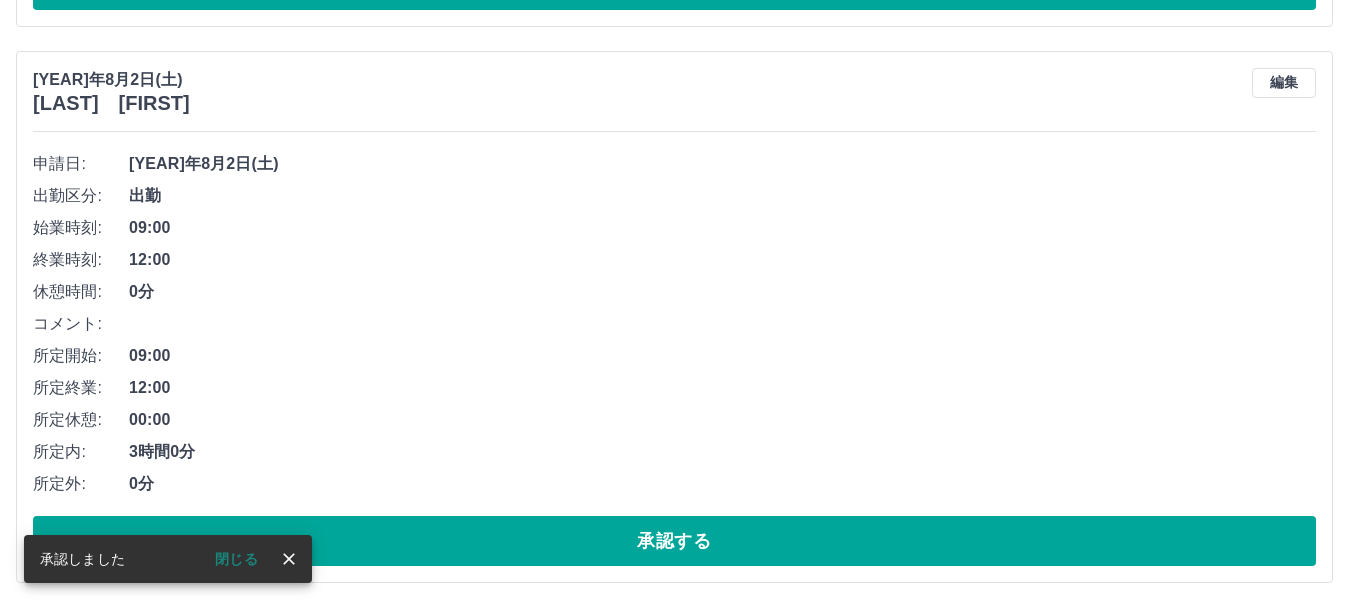 scroll, scrollTop: 3525, scrollLeft: 0, axis: vertical 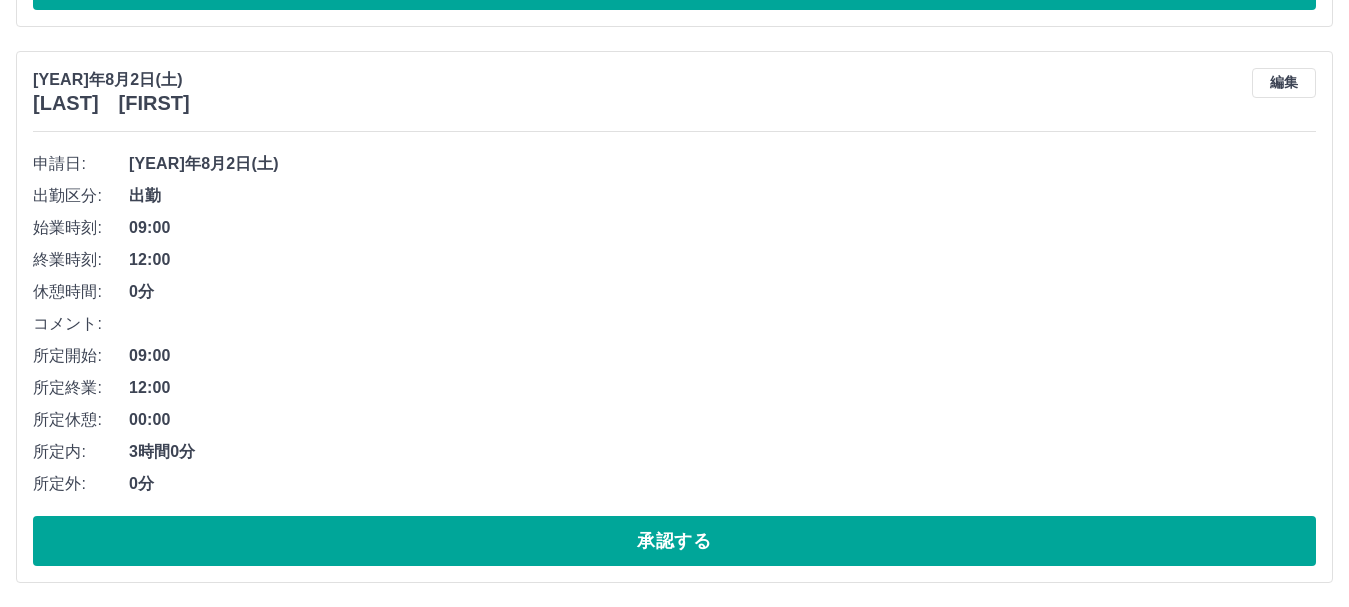 click on "承認する" at bounding box center (674, 541) 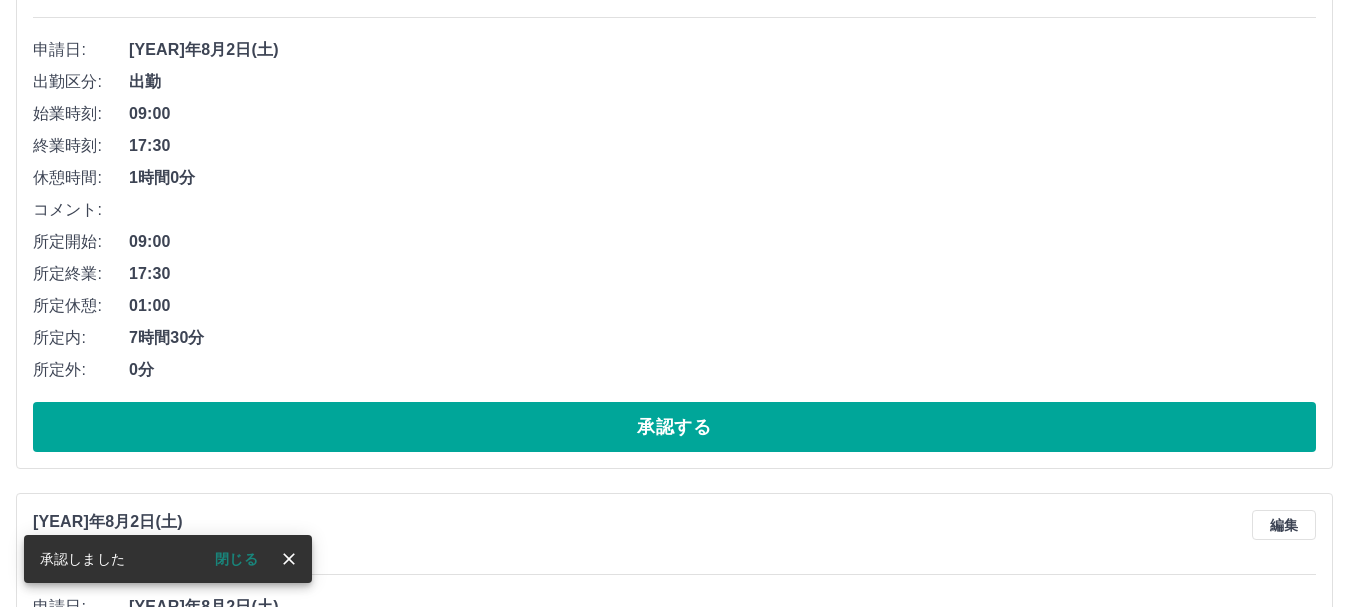 scroll, scrollTop: 2469, scrollLeft: 0, axis: vertical 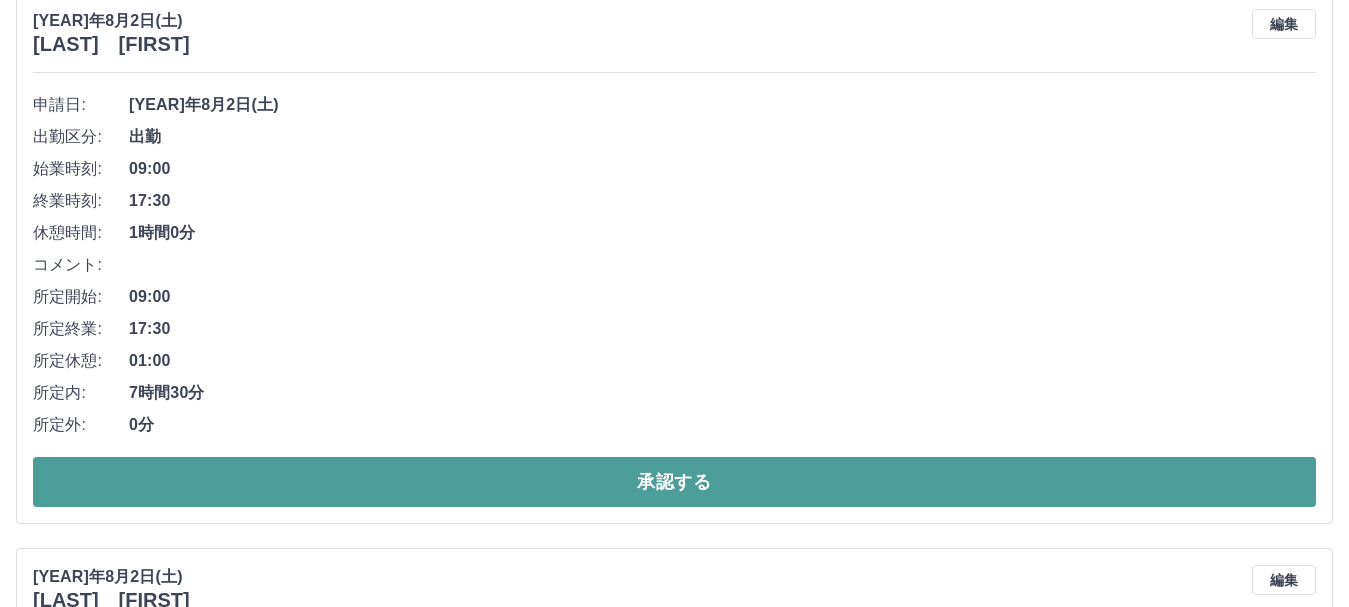 click on "承認する" at bounding box center (674, 482) 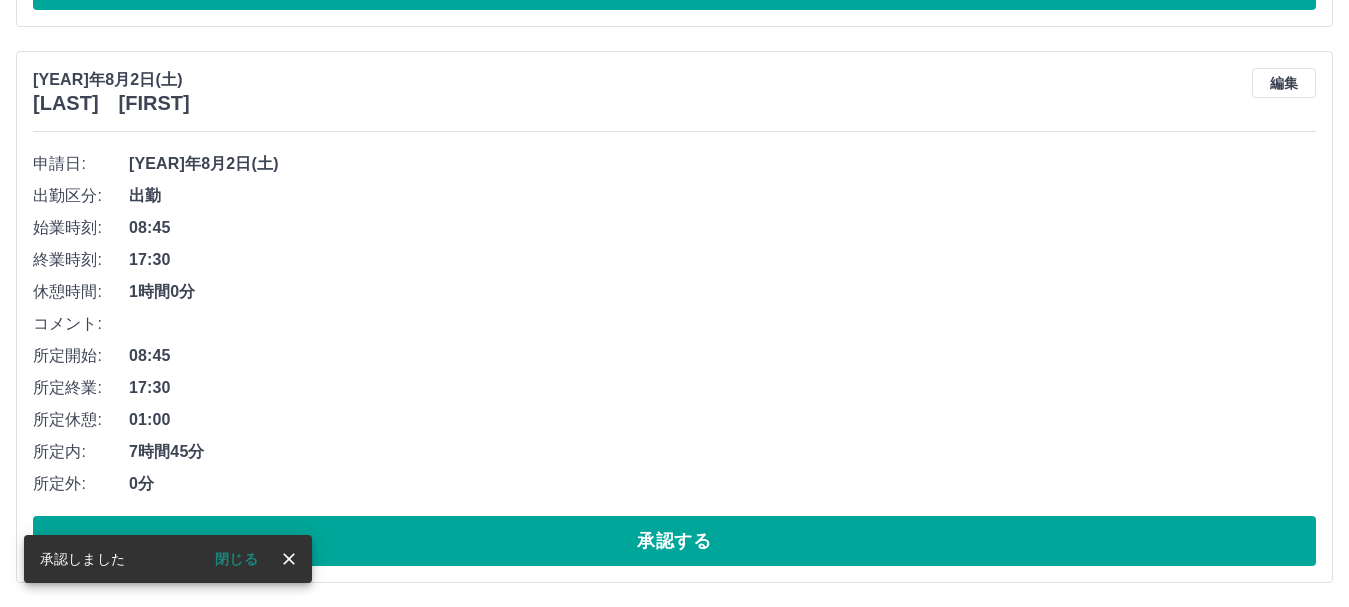 scroll, scrollTop: 1913, scrollLeft: 0, axis: vertical 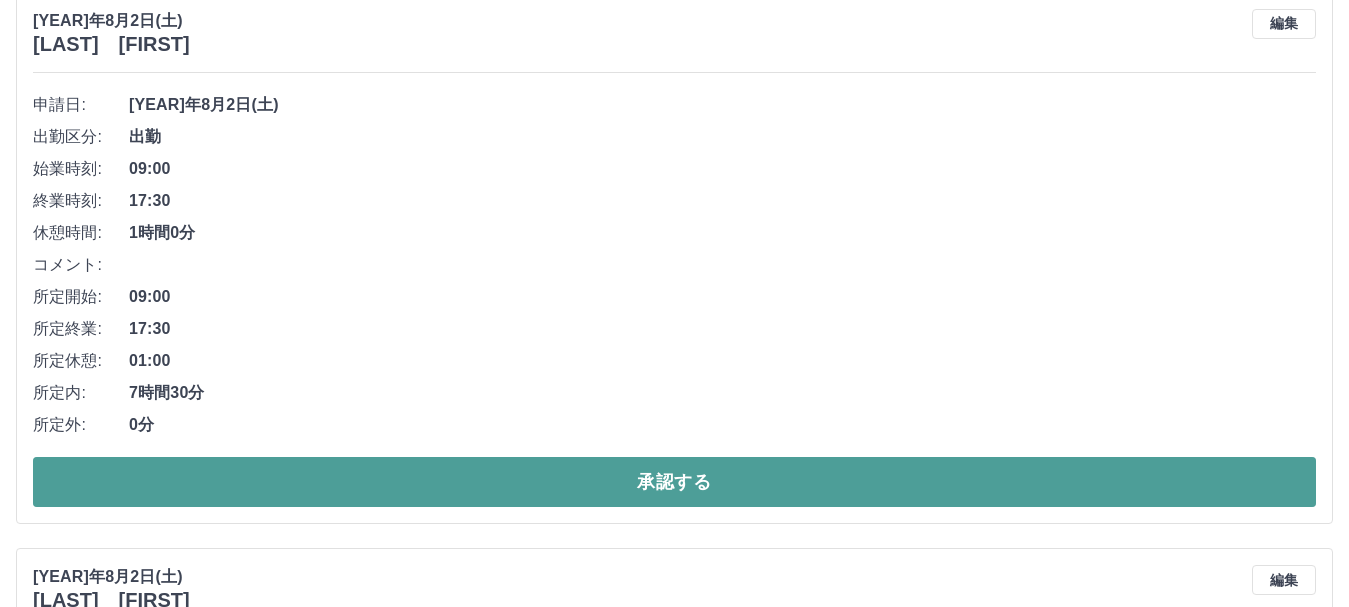 click on "承認する" at bounding box center [674, 482] 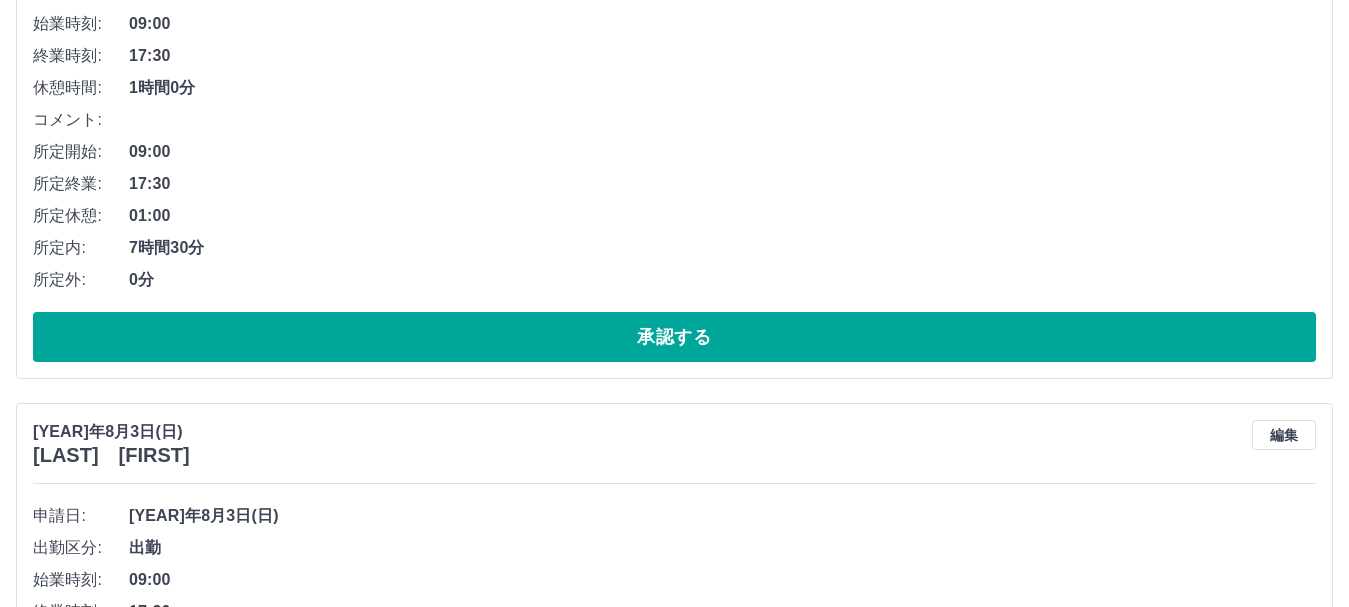 scroll, scrollTop: 700, scrollLeft: 0, axis: vertical 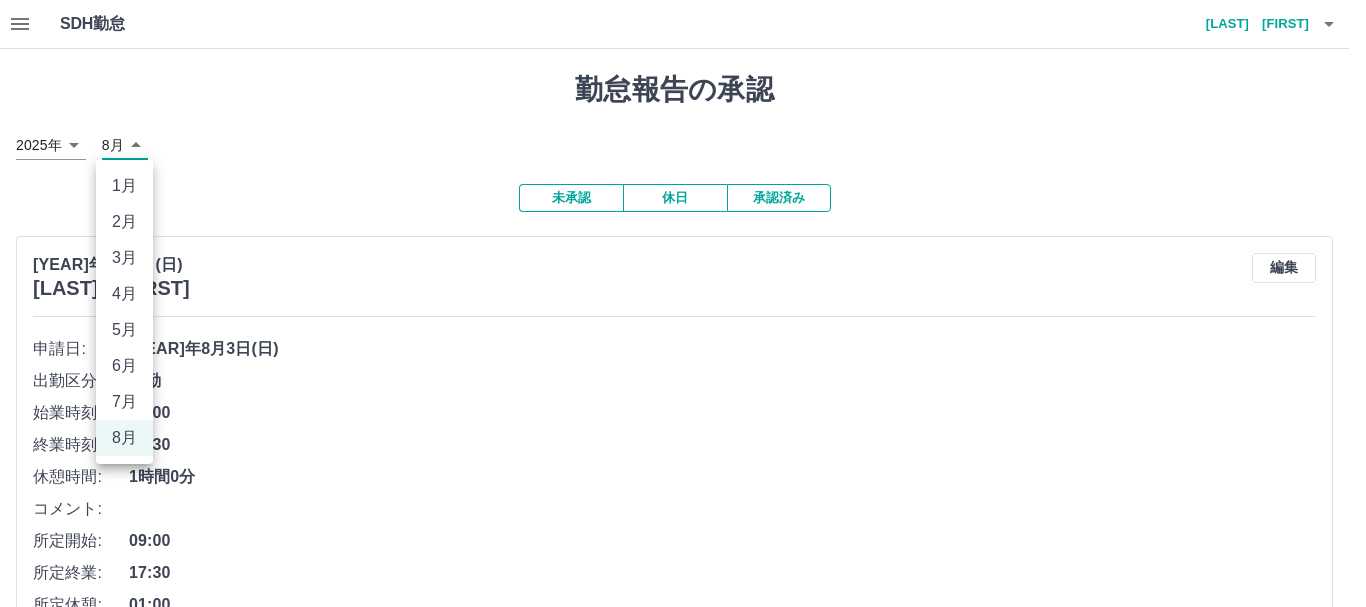 click on "SDH勤怠 藤尾　義和 勤怠報告の承認 2025年 **** 8月 * 未承認 休日 承認済み 2025年8月3日(日) 浅見　晶子 編集 申請日: 2025年8月3日(日) 出勤区分: 出勤 始業時刻: 09:00 終業時刻: 17:30 休憩時間: 1時間0分 コメント: 所定開始: 09:00 所定終業: 17:30 所定休憩: 01:00 所定内: 7時間30分 所定外: 0分 承認する 2025年8月3日(日) 矢崎　優花 編集 申請日: 2025年8月3日(日) 出勤区分: 出勤 始業時刻: 09:00 終業時刻: 17:30 休憩時間: 1時間0分 コメント: 所定開始: 09:00 所定終業: 17:30 所定休憩: 01:00 所定内: 7時間30分 所定外: 0分 承認する 2025年8月3日(日) 藤尾　義和 編集 申請日: 2025年8月3日(日) 出勤区分: 振出 始業時刻: 08:45 終業時刻: 17:45 休憩時間: 1時間0分 コメント: 8/5 所定開始: 08:45 所定終業: 17:45 所定休憩: 01:00 所定内: 8時間0分 所定外: 0分 承認する 2025年8月2日(土) 青嶋　幸子 編集 出勤" at bounding box center (683, 1230) 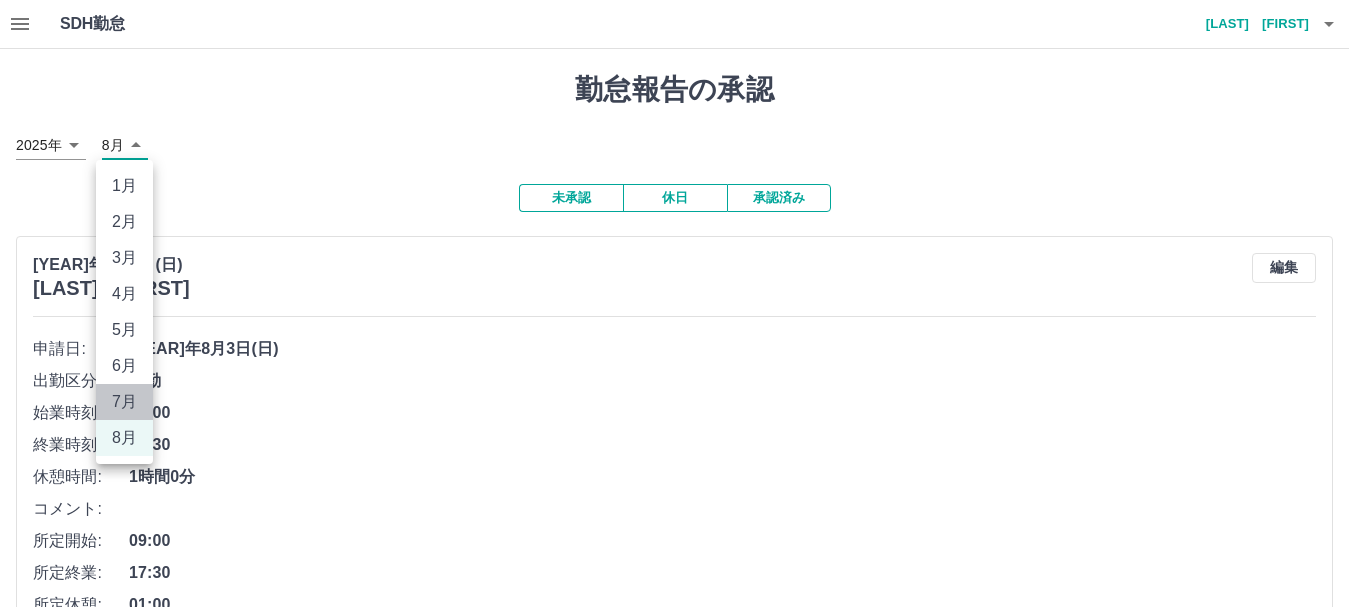 click on "7月" at bounding box center [124, 402] 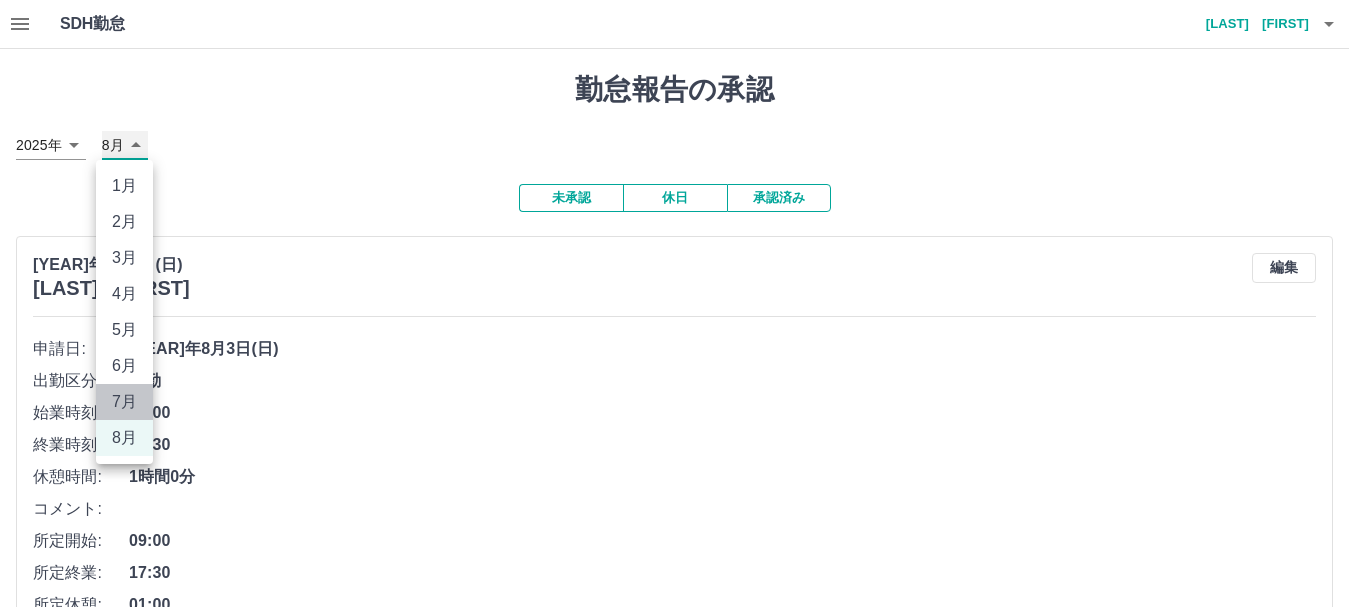 type on "*" 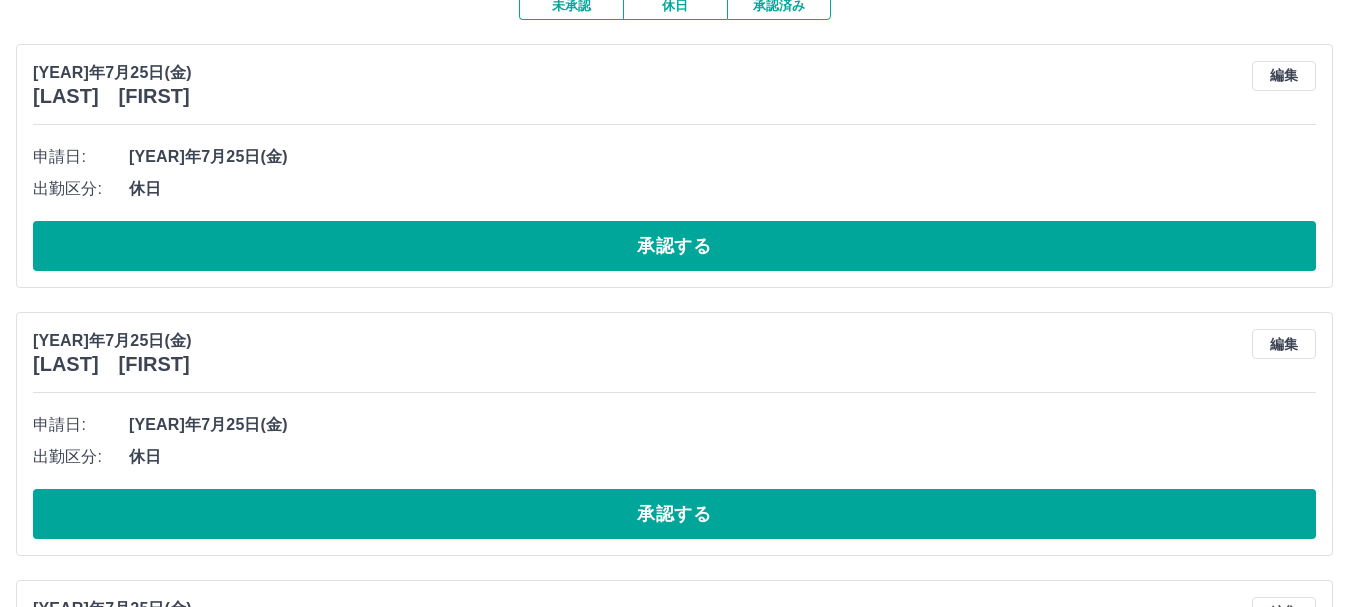 scroll, scrollTop: 436, scrollLeft: 0, axis: vertical 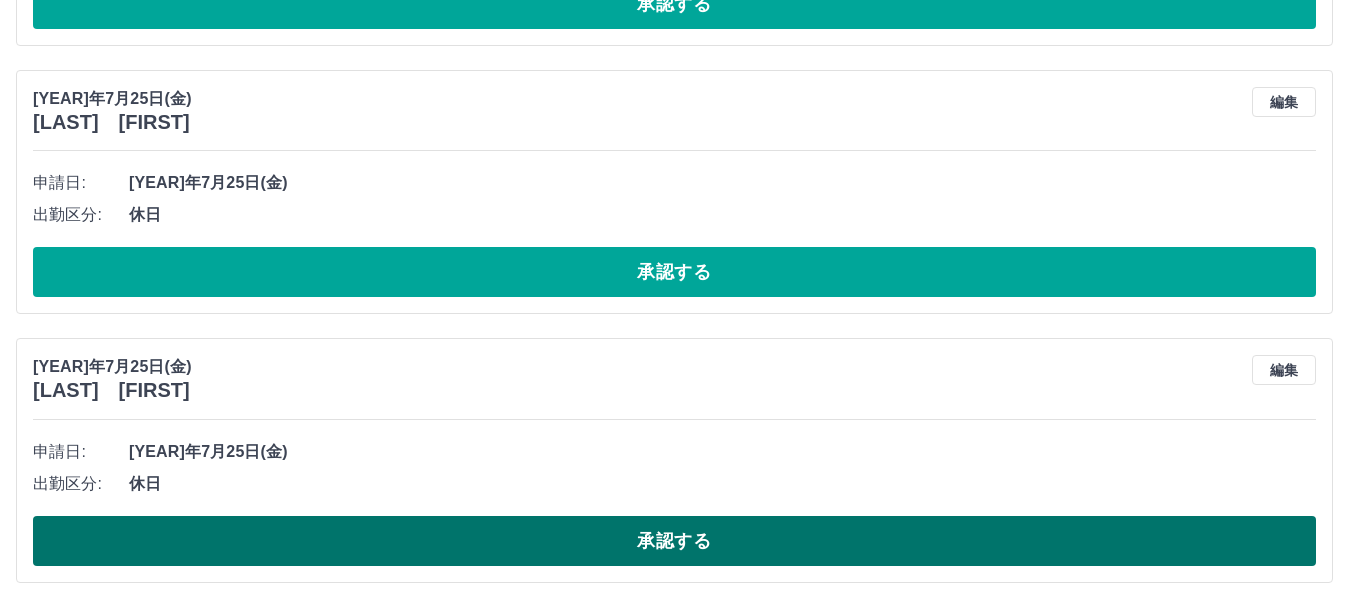 click on "承認する" at bounding box center (674, 541) 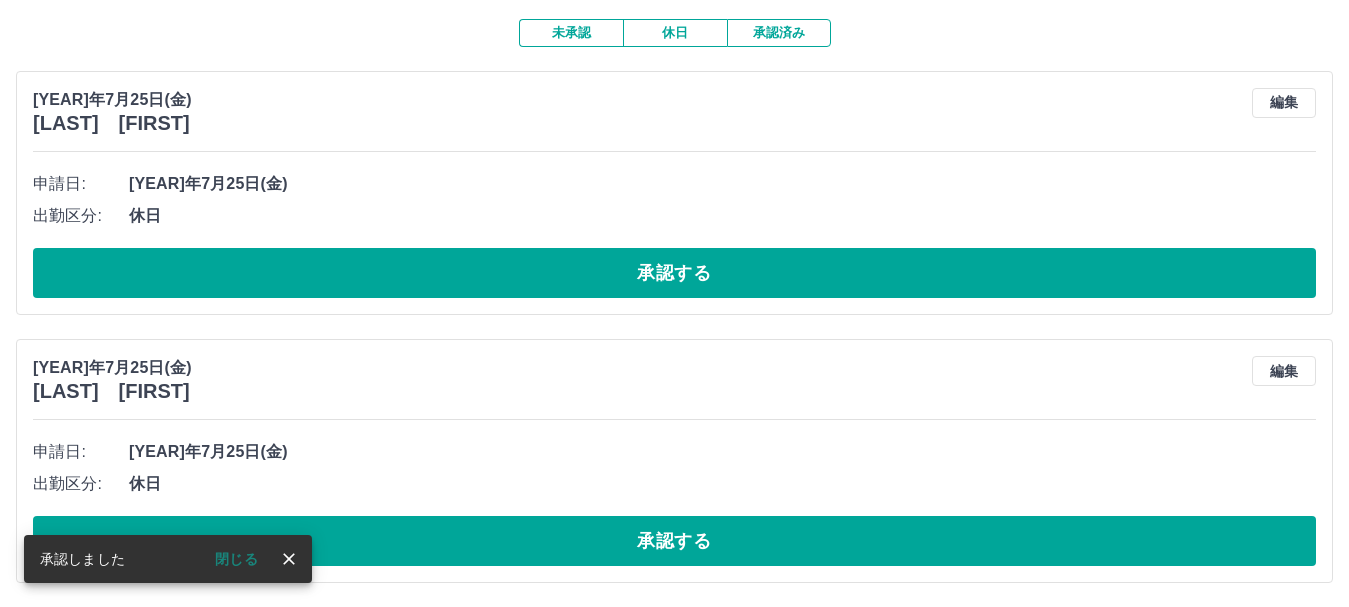 scroll, scrollTop: 167, scrollLeft: 0, axis: vertical 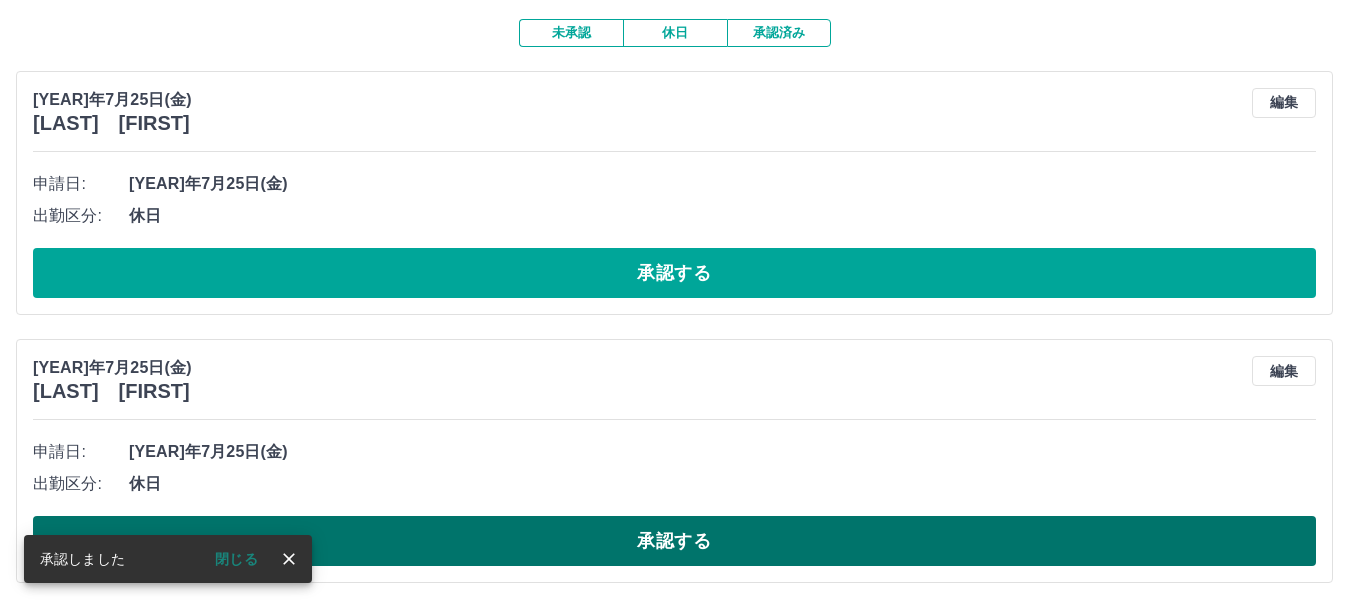 click on "承認する" at bounding box center [674, 541] 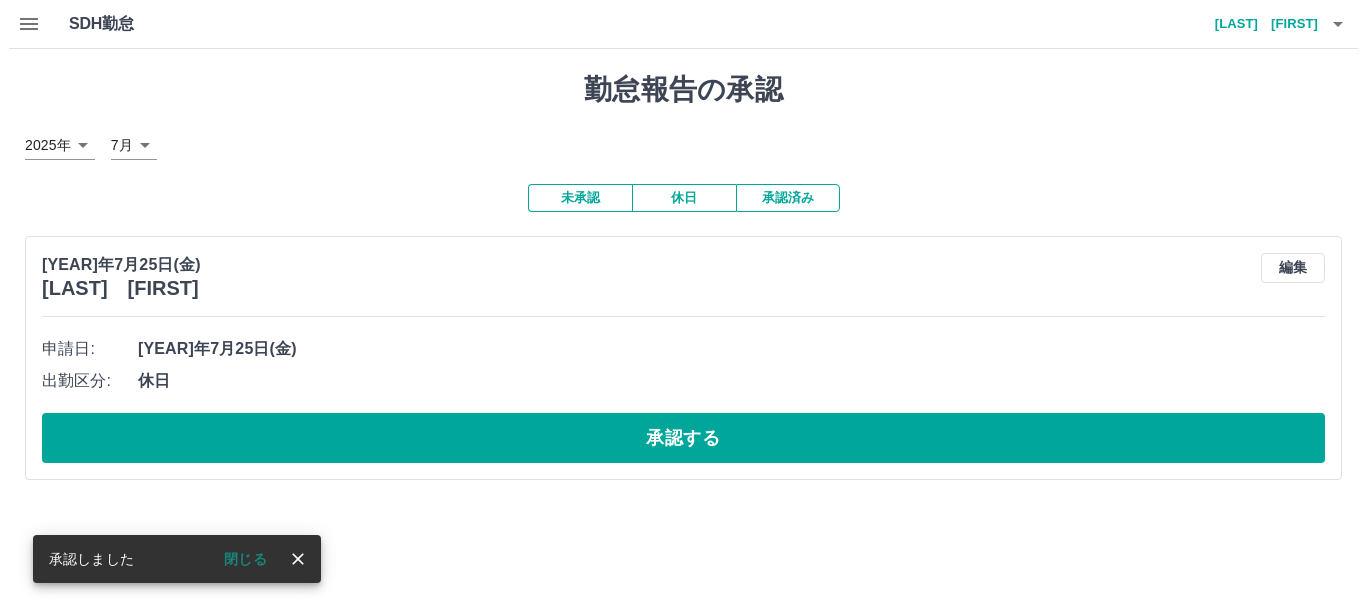 scroll, scrollTop: 0, scrollLeft: 0, axis: both 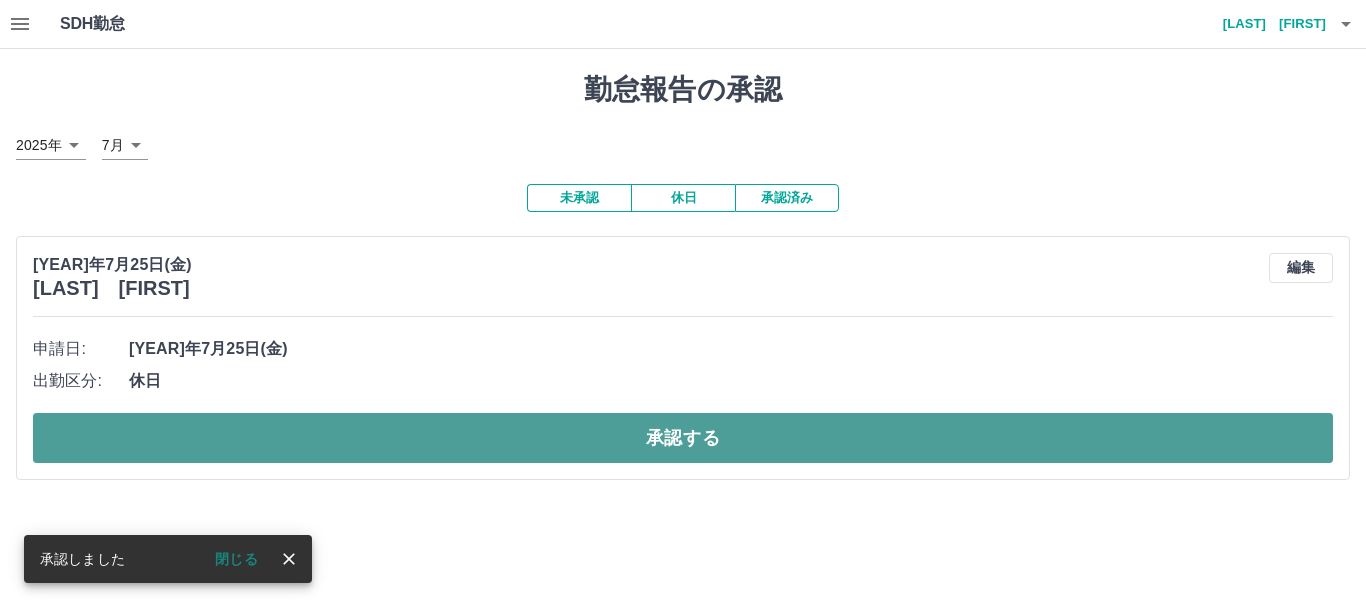 click on "承認する" at bounding box center [683, 438] 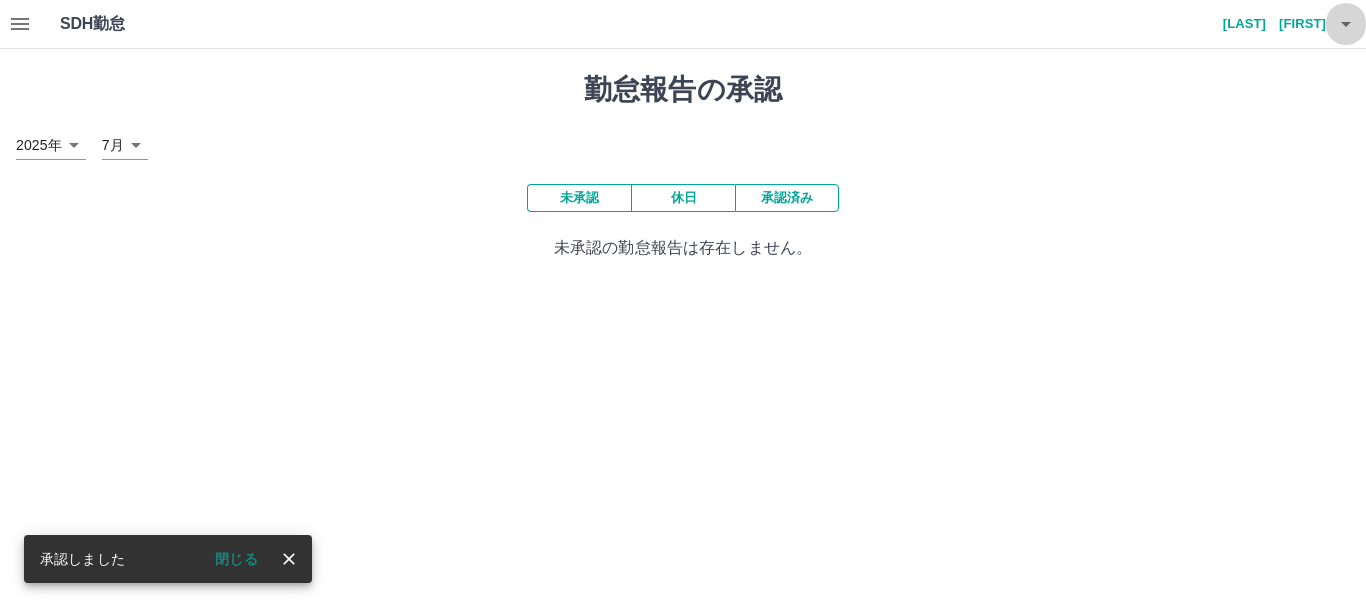 click 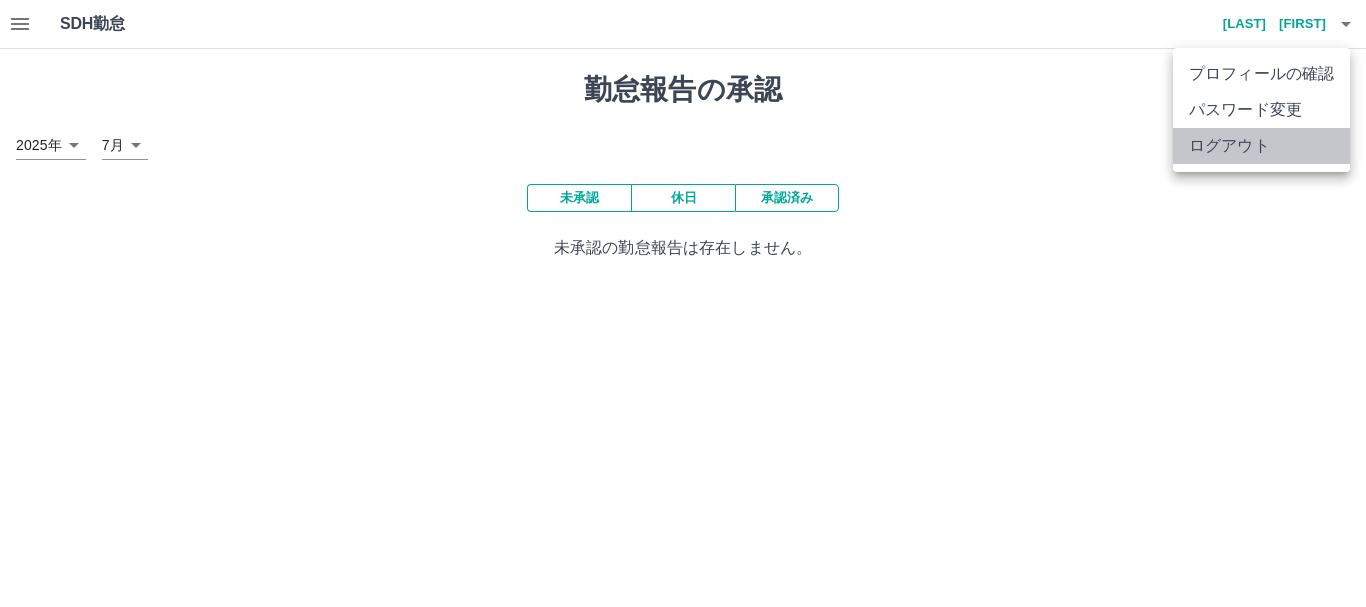 click on "ログアウト" at bounding box center (1261, 146) 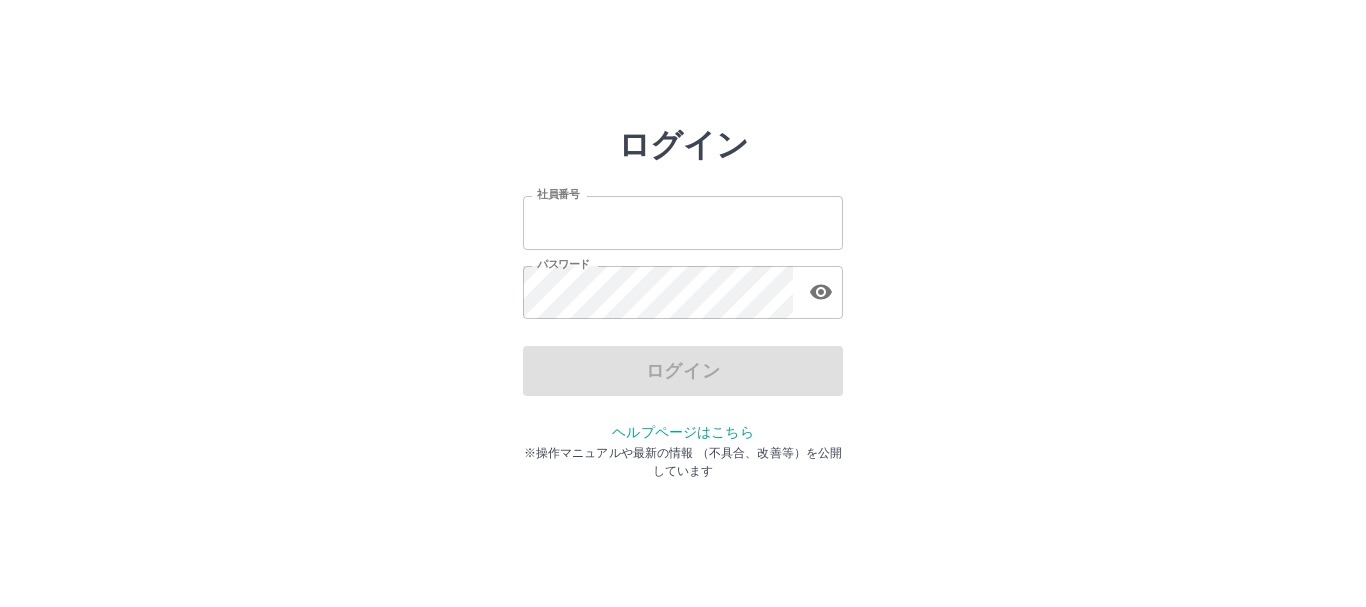 scroll, scrollTop: 0, scrollLeft: 0, axis: both 